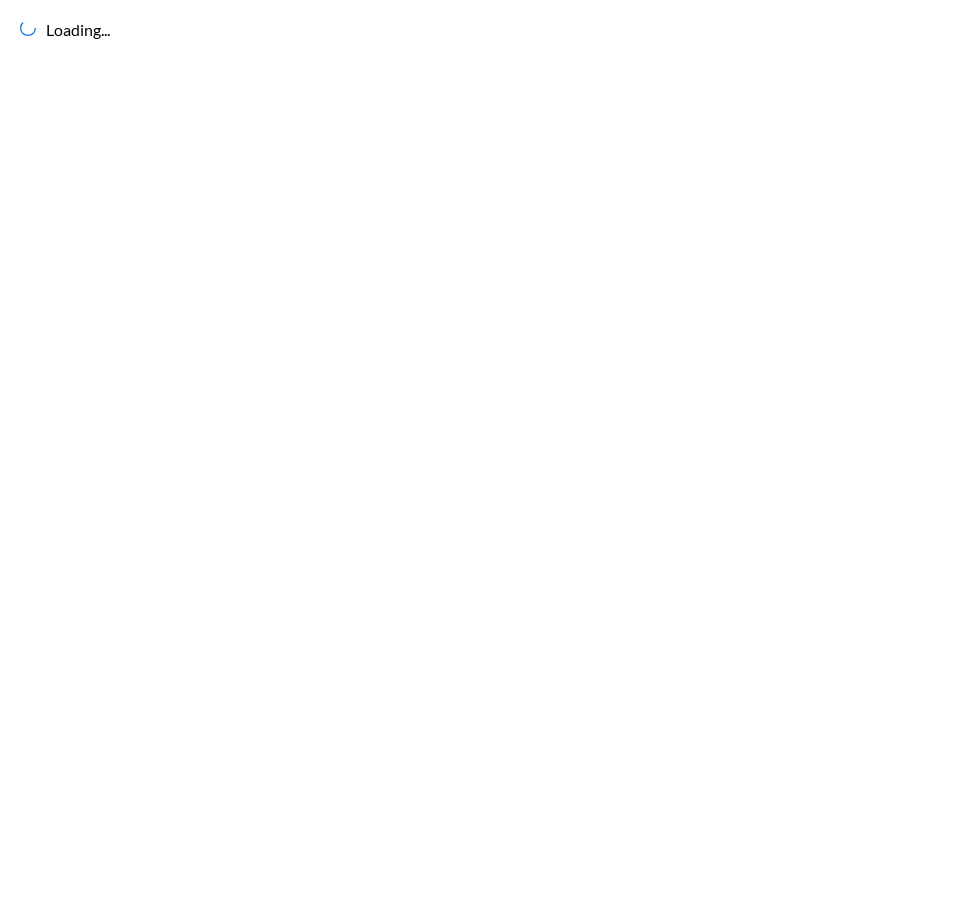 scroll, scrollTop: 0, scrollLeft: 0, axis: both 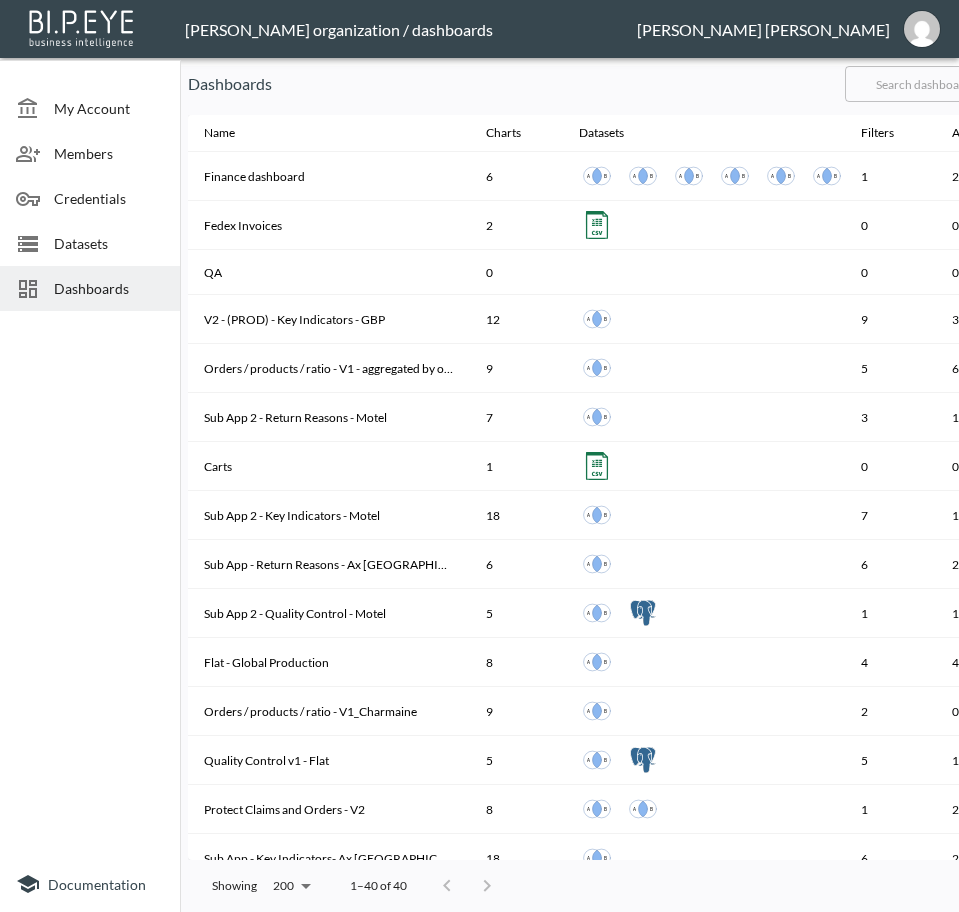 click at bounding box center [926, 84] 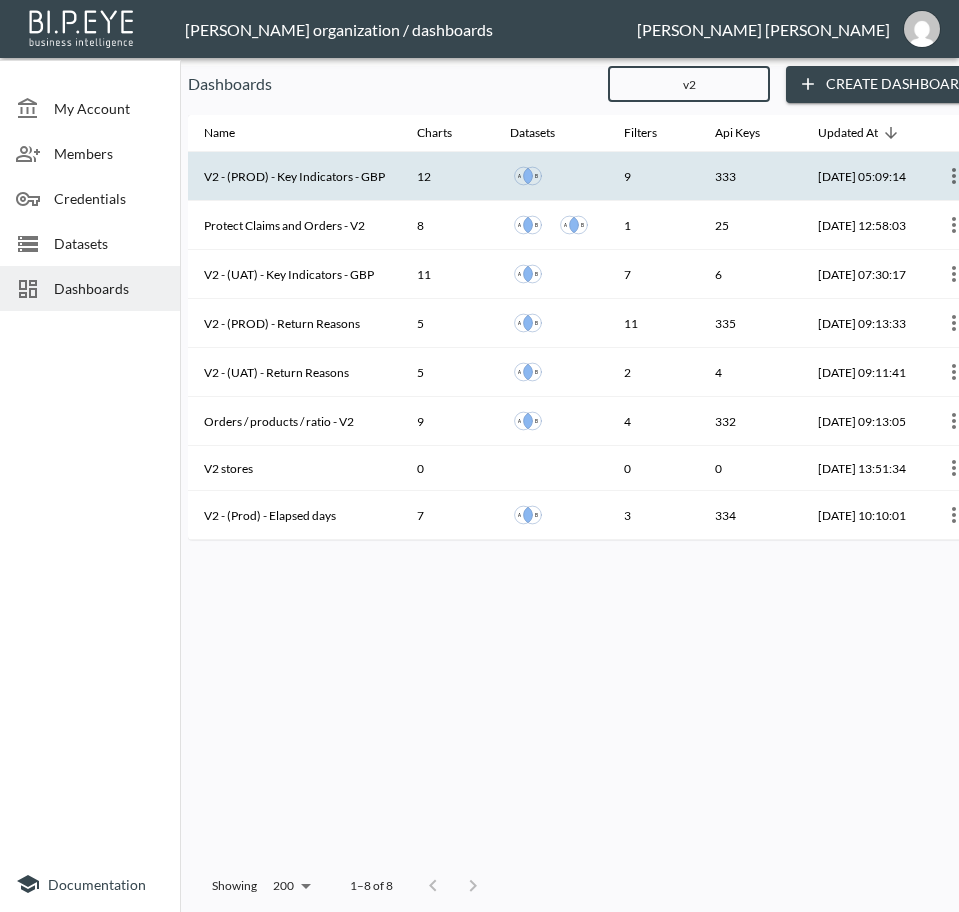 type on "v2" 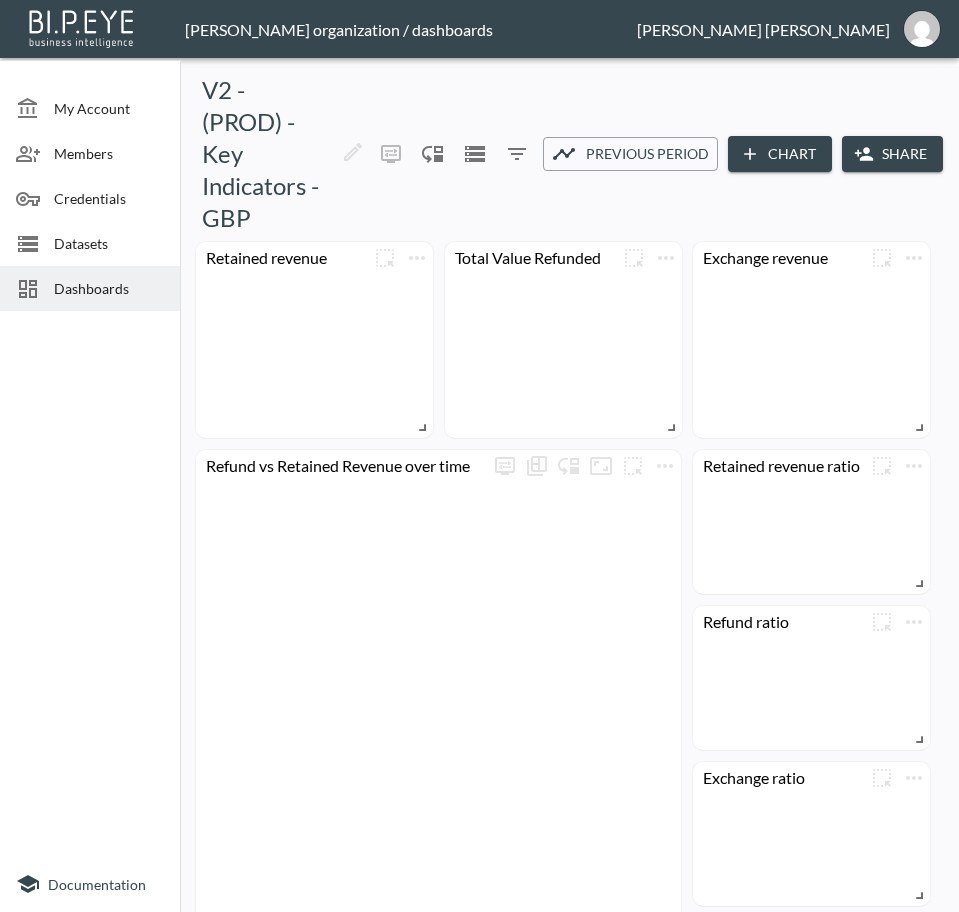 click 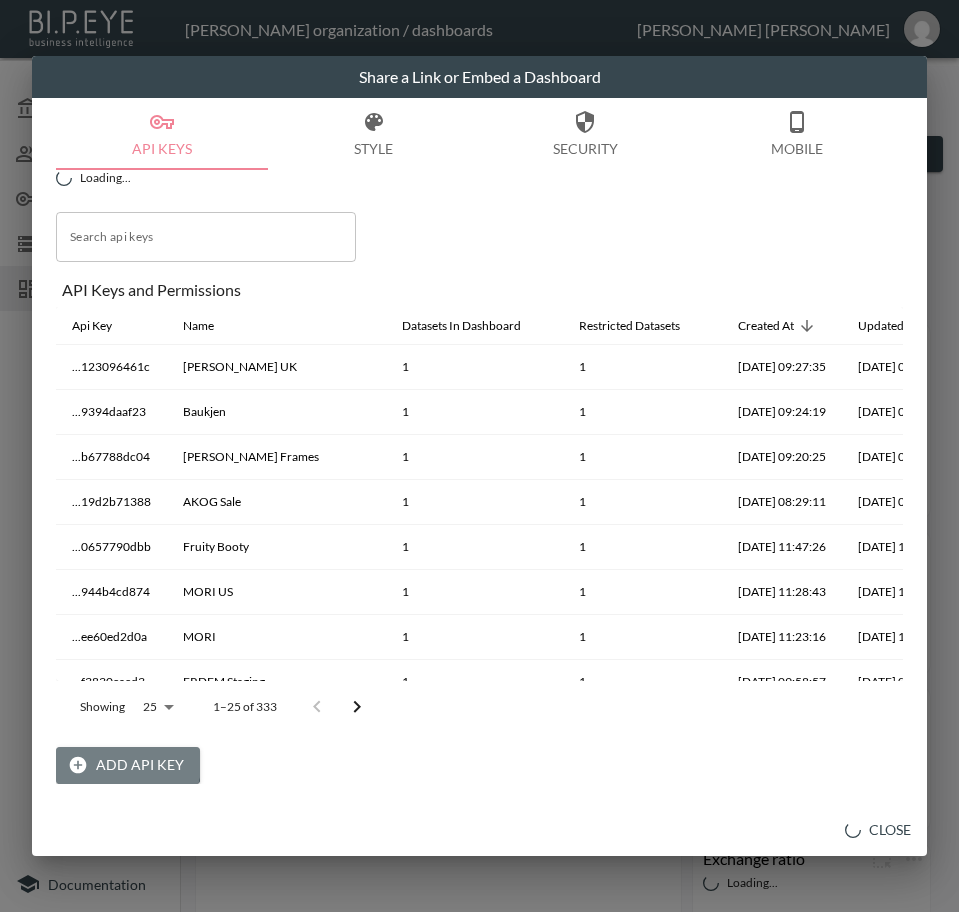click on "Add API Key" at bounding box center [128, 765] 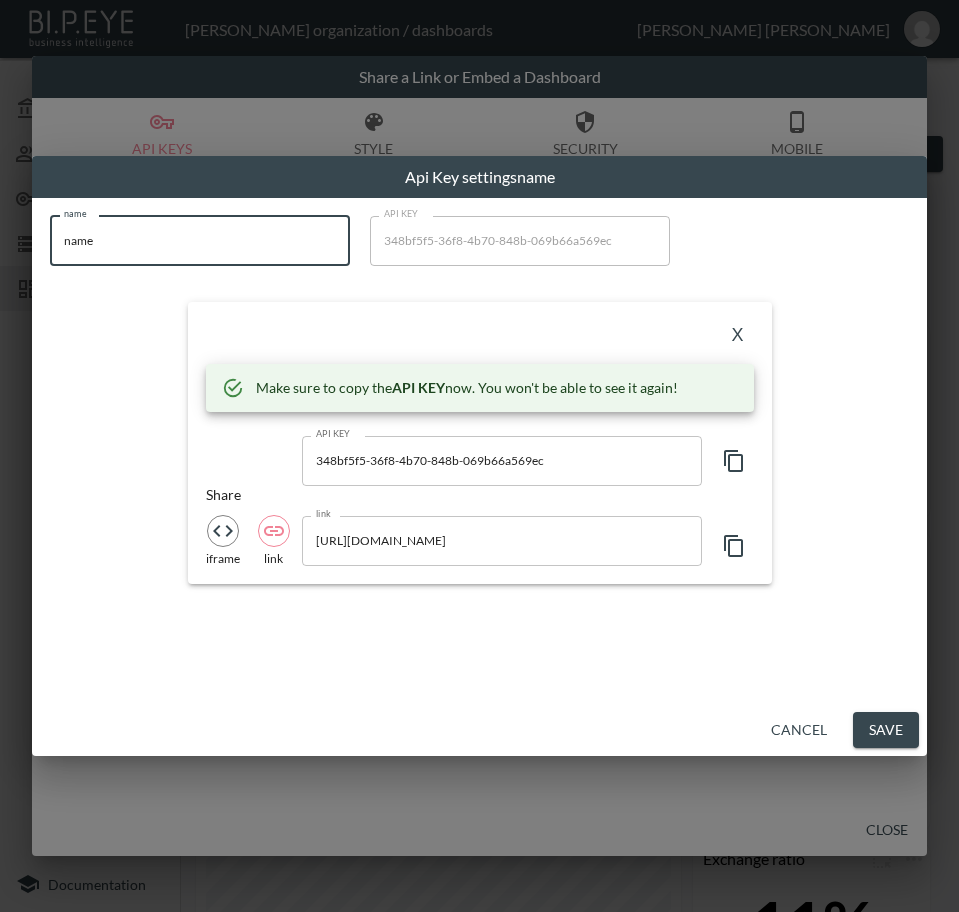 drag, startPoint x: 37, startPoint y: 237, endPoint x: -1, endPoint y: 269, distance: 49.67897 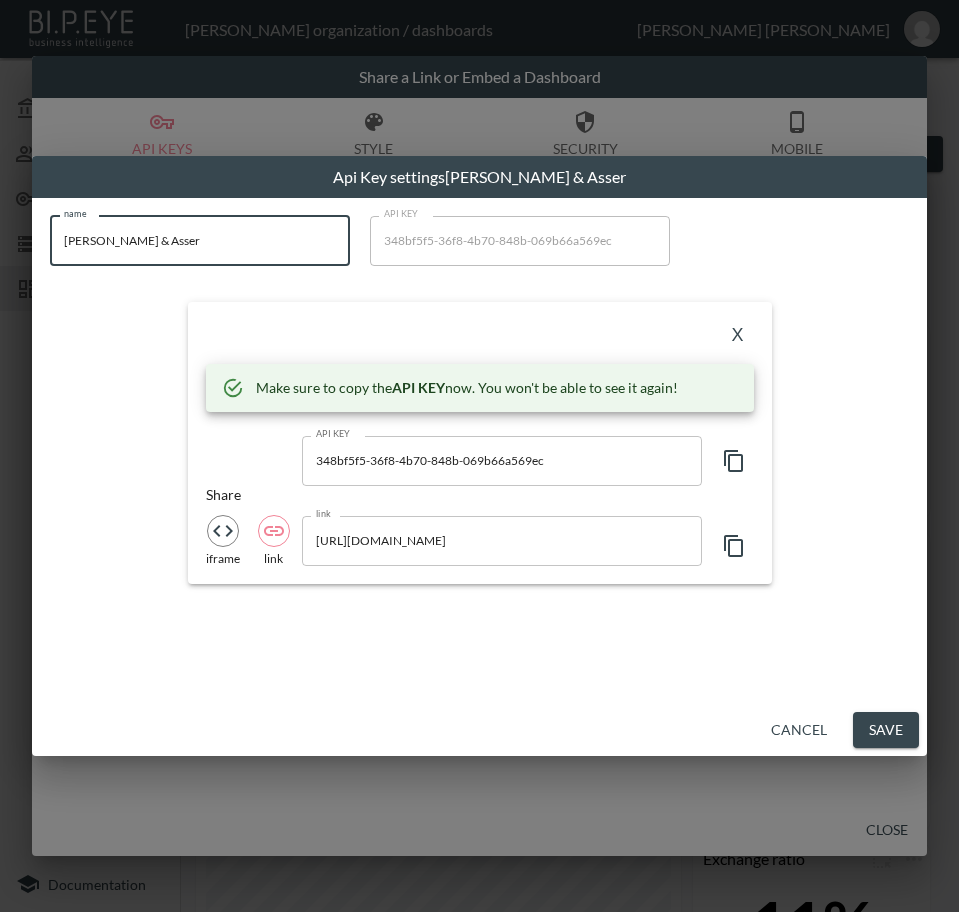 type on "[PERSON_NAME] & Asser" 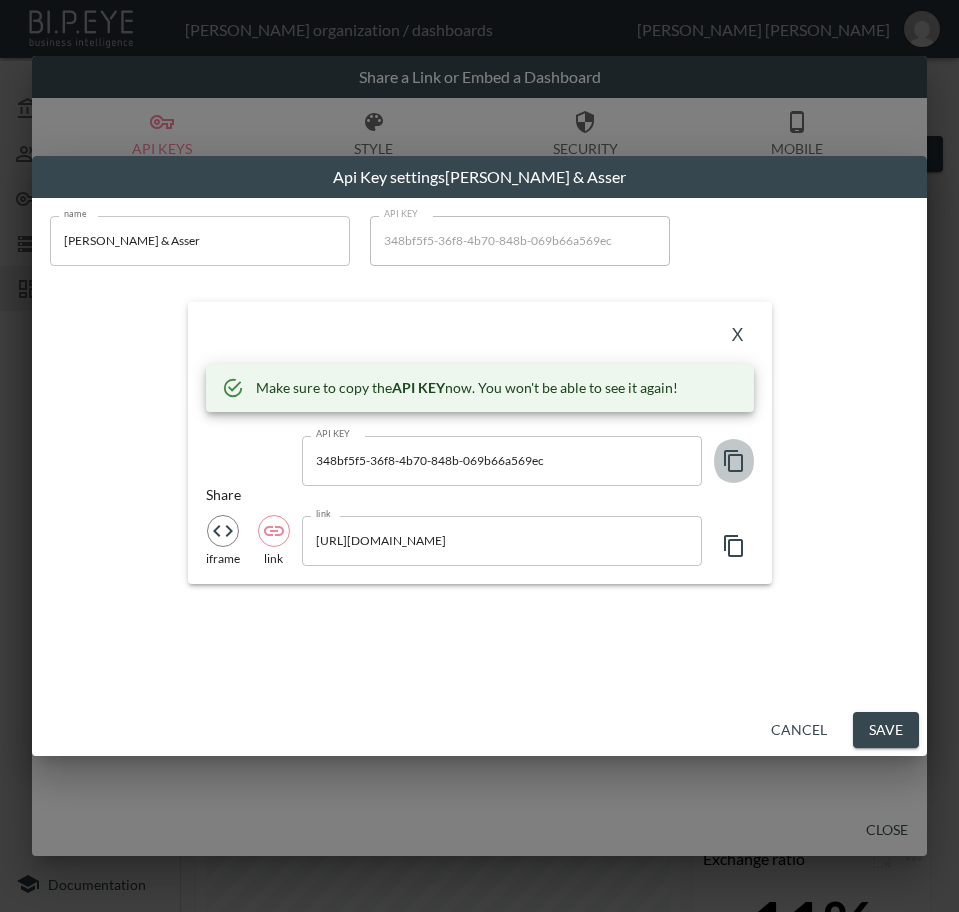 click 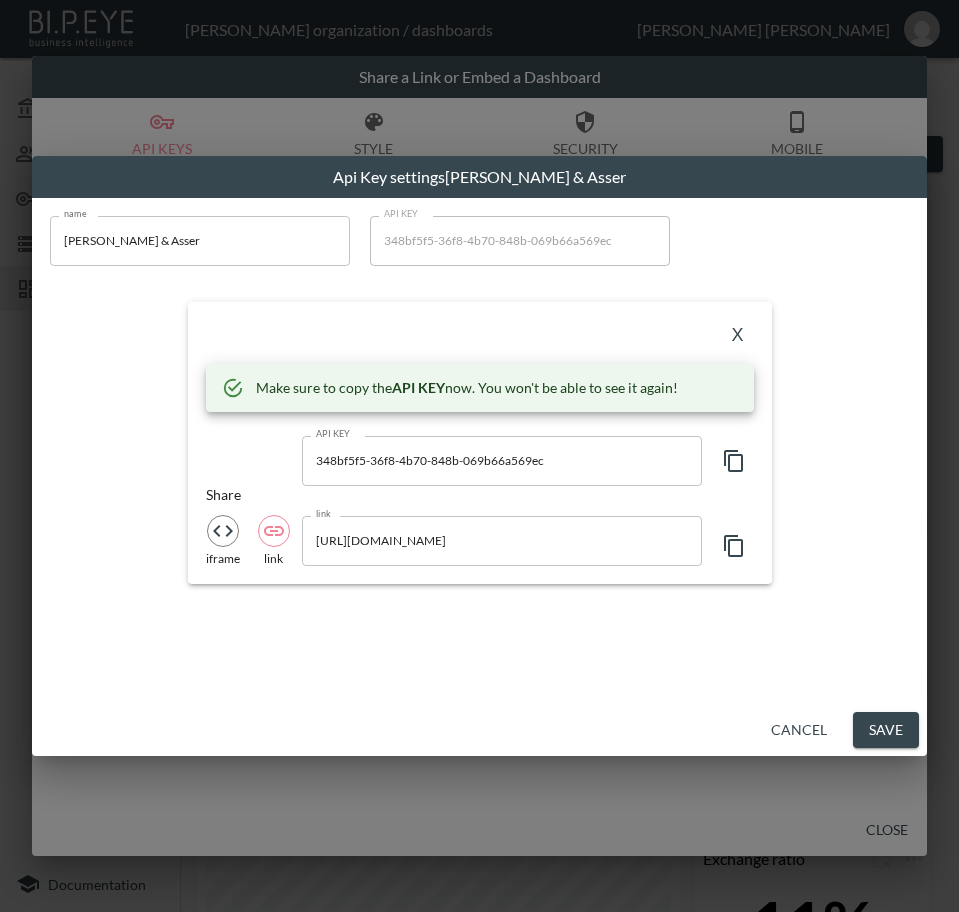 click on "X" at bounding box center (738, 336) 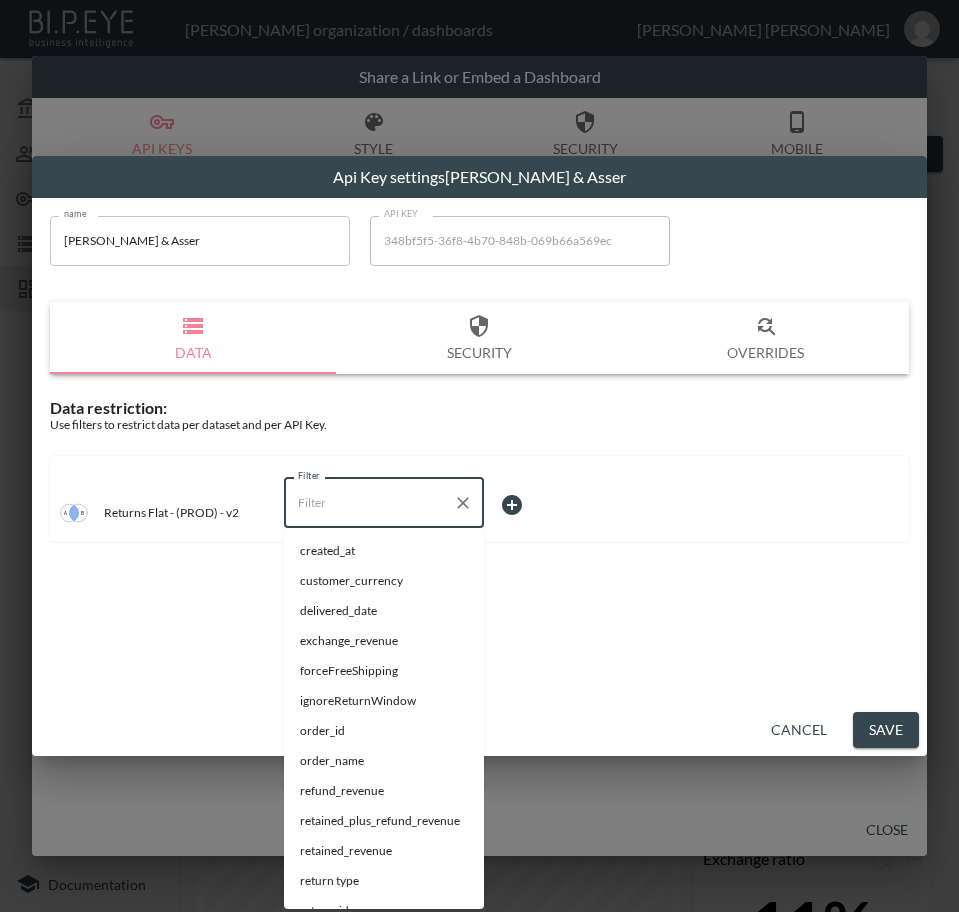 click on "Filter" at bounding box center [369, 503] 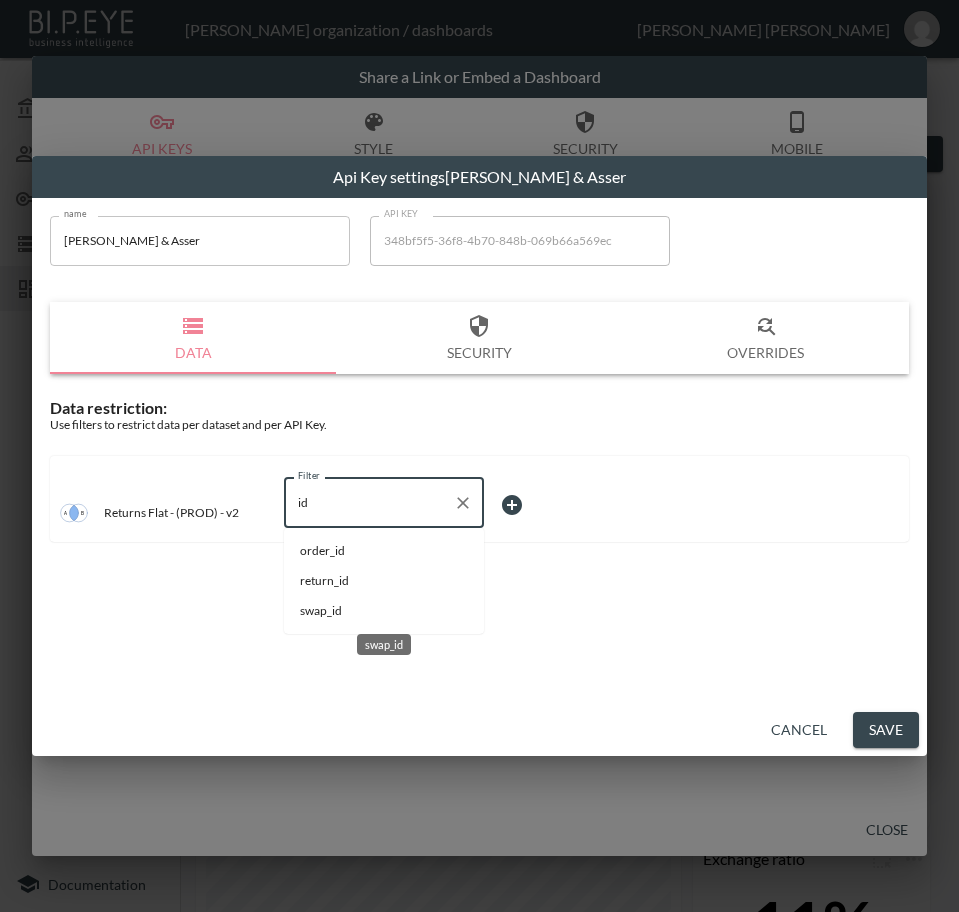 click on "swap_id" at bounding box center [384, 611] 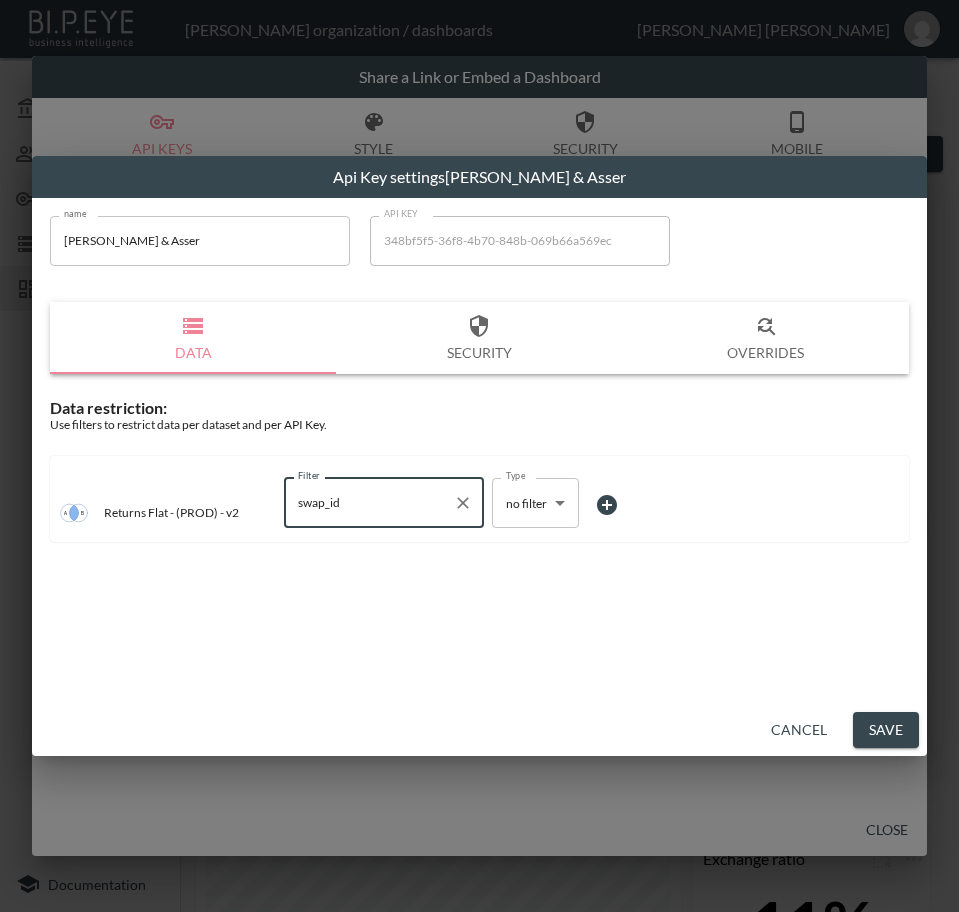 type on "swap_id" 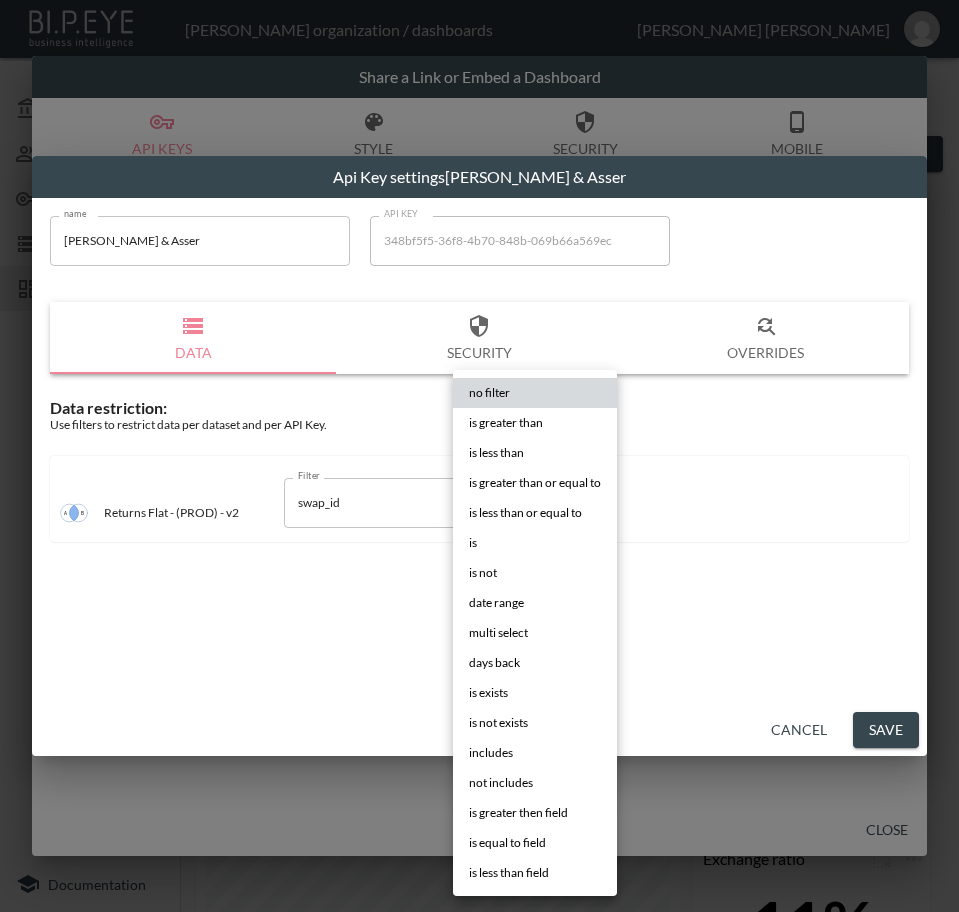 click on "BI.P.EYE, Interactive Analytics Dashboards - app [PERSON_NAME] organization / dashboards [PERSON_NAME] My Account Members Credentials Datasets Dashboards Documentation V2 - (PROD) - Key Indicators - GBP 0 2 Previous period Chart Share created_at   DATE RANGE [DATE]       swap_id   IS ZTM7d9UMGZPBBsI1sBrO   Refund vs Retained Revenue over time     Shopify Order Date Order Name Order Id Status Shipment From Address Country Retained Plus Refund Revenue Retained Revenue RMA Shop Later Revenue Shop Now Revenue Refund Revenue Exchange Revenue Return Type Shipment From Address City Shipping Carrier Shipping Status Customer Currency Updated At Delivered Date Tracking Number Updated At Force Free Shipping Ignore Return Window [DATE]T01:51:42.000Z #39390 11506391646593 created [GEOGRAPHIC_DATA] 39 0 792 0 0 39 0 Refund [GEOGRAPHIC_DATA] royal-mail label-created GBP [DATE]T09:46:49.210Z null 1752022907963 [DATE]T11:13:28.000Z #37265 11443746701697 created [GEOGRAPHIC_DATA] 21 0 794 0 0 21 0 Refund Liverpool own GBP null" at bounding box center [479, 456] 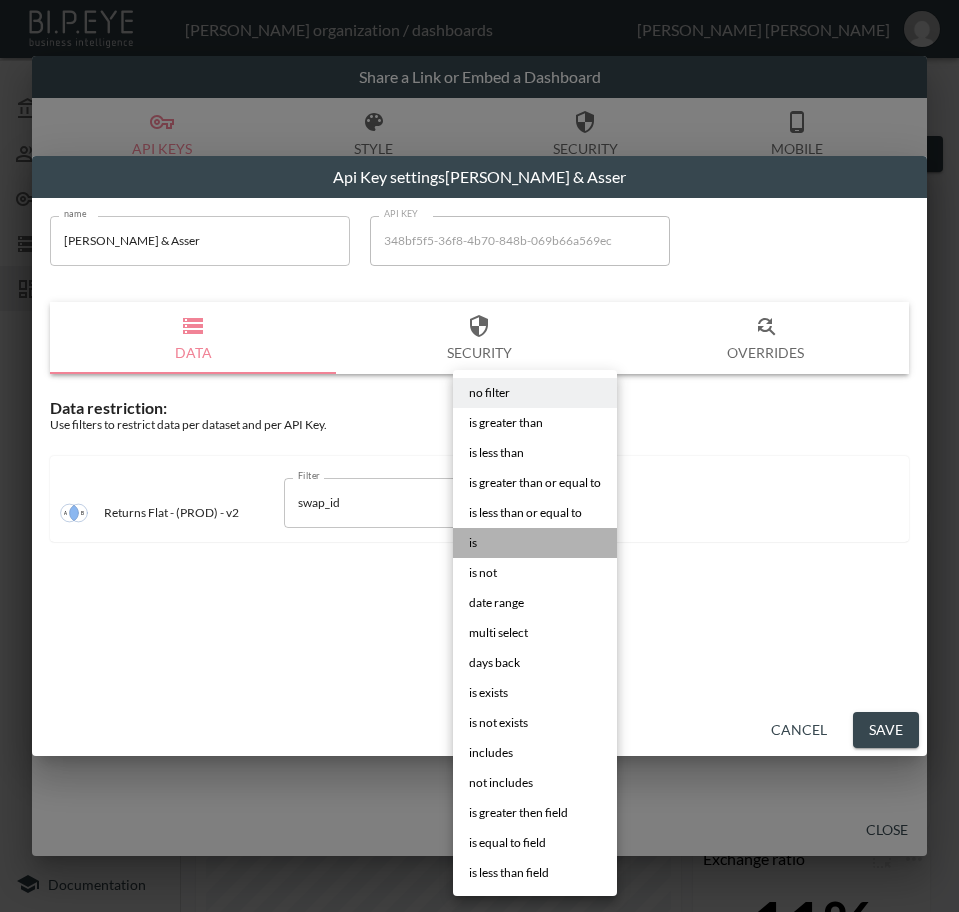 click on "is" at bounding box center (535, 543) 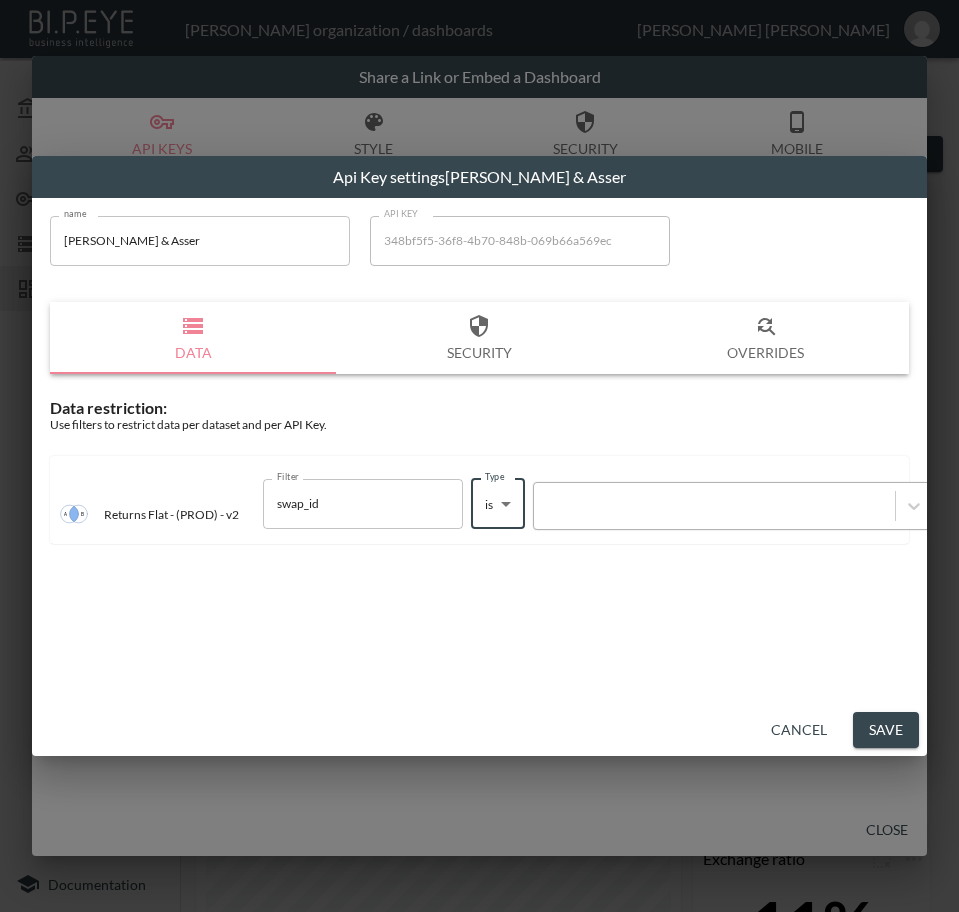 click at bounding box center [714, 505] 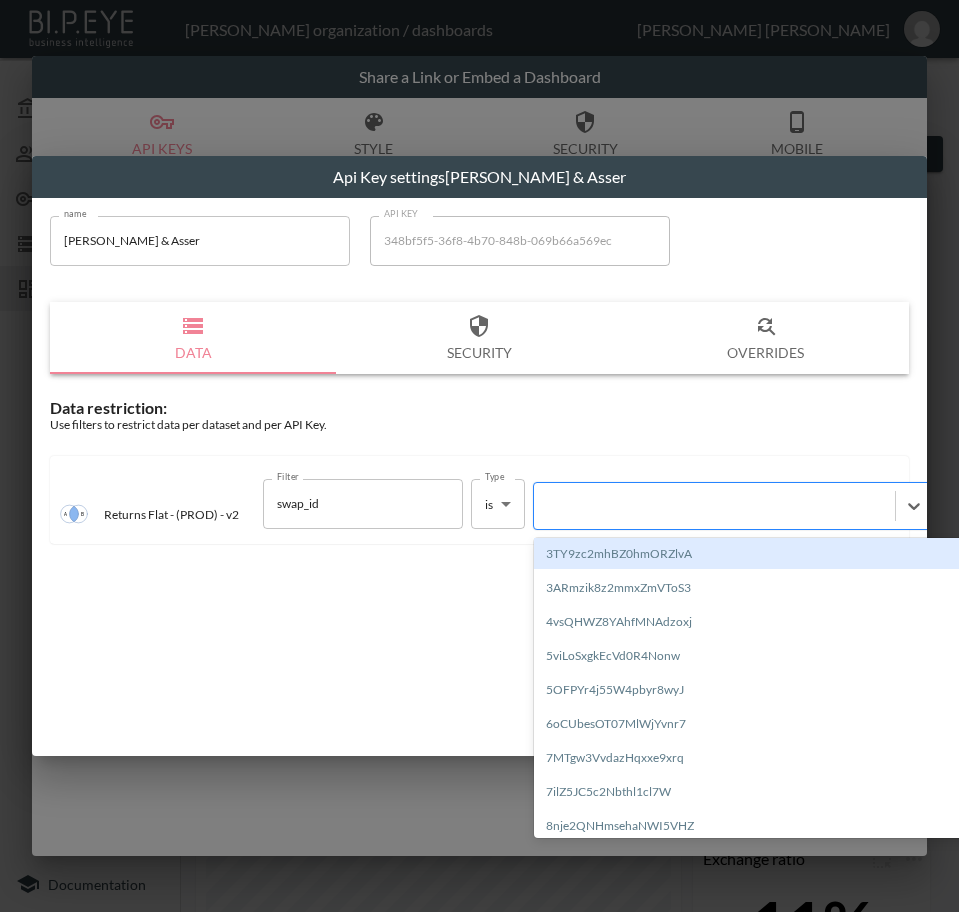 paste on "y2Nepgtx2GCsxibFSvKP" 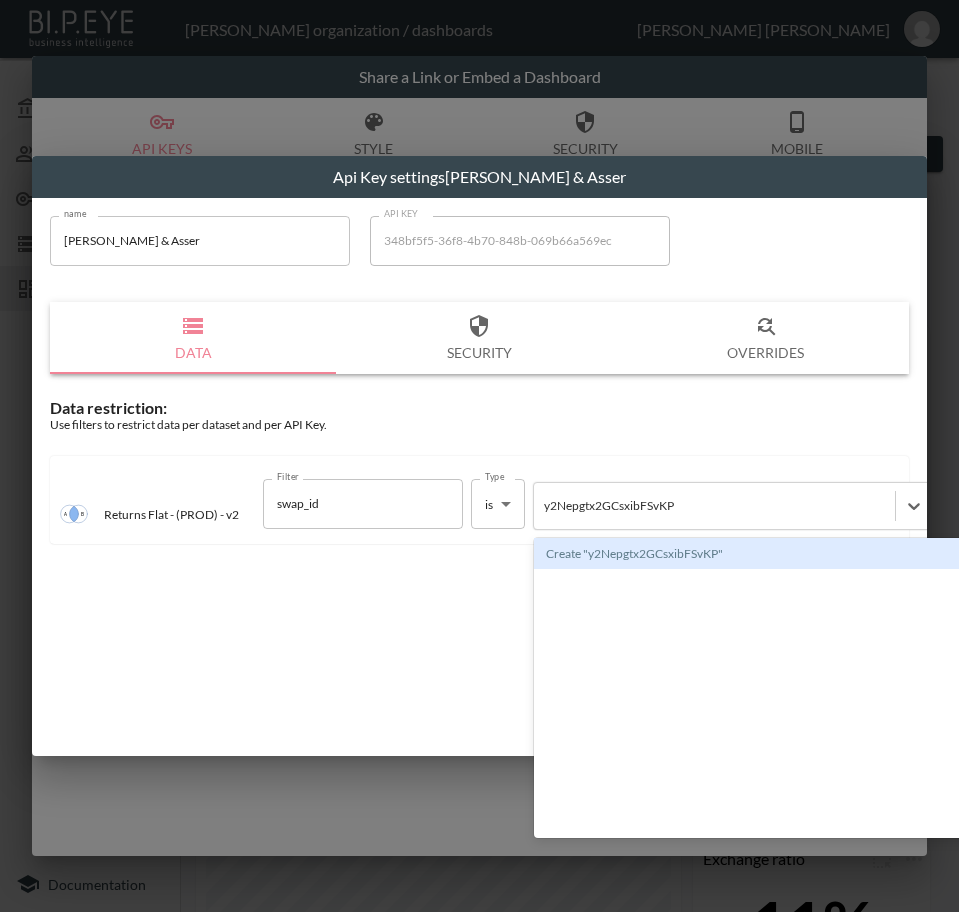 type 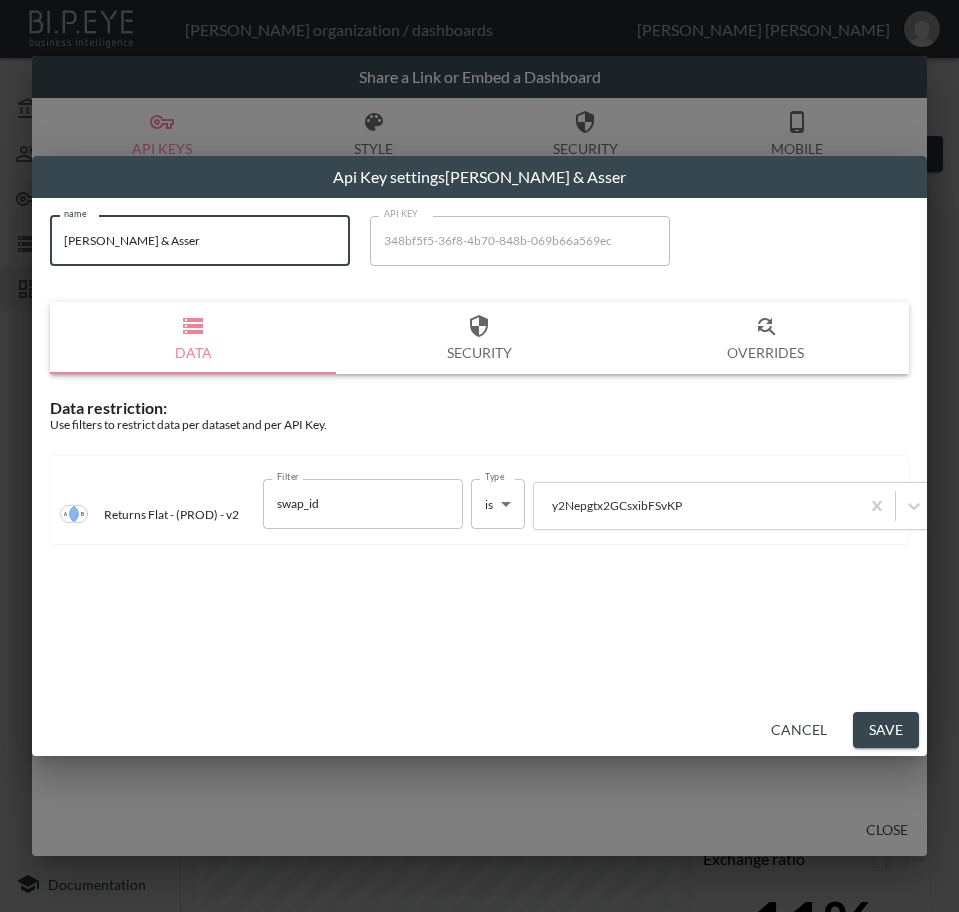 drag, startPoint x: 78, startPoint y: 236, endPoint x: -1, endPoint y: 241, distance: 79.15807 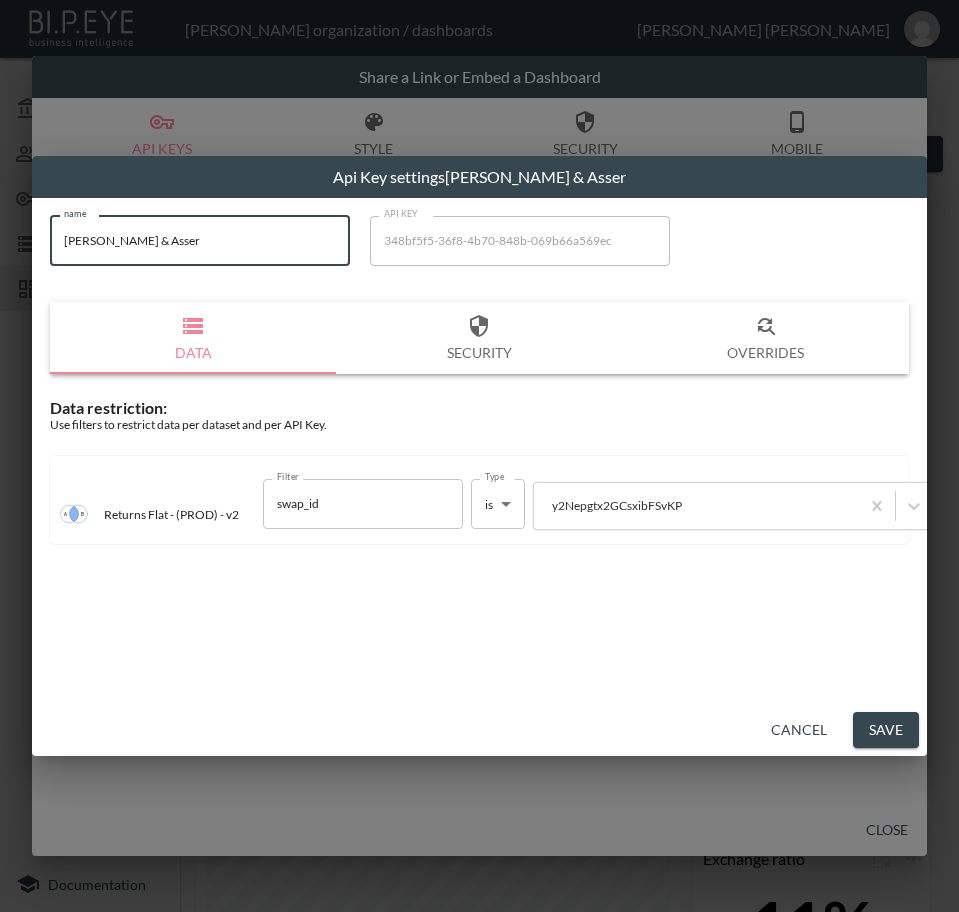 click on "Save" at bounding box center [886, 730] 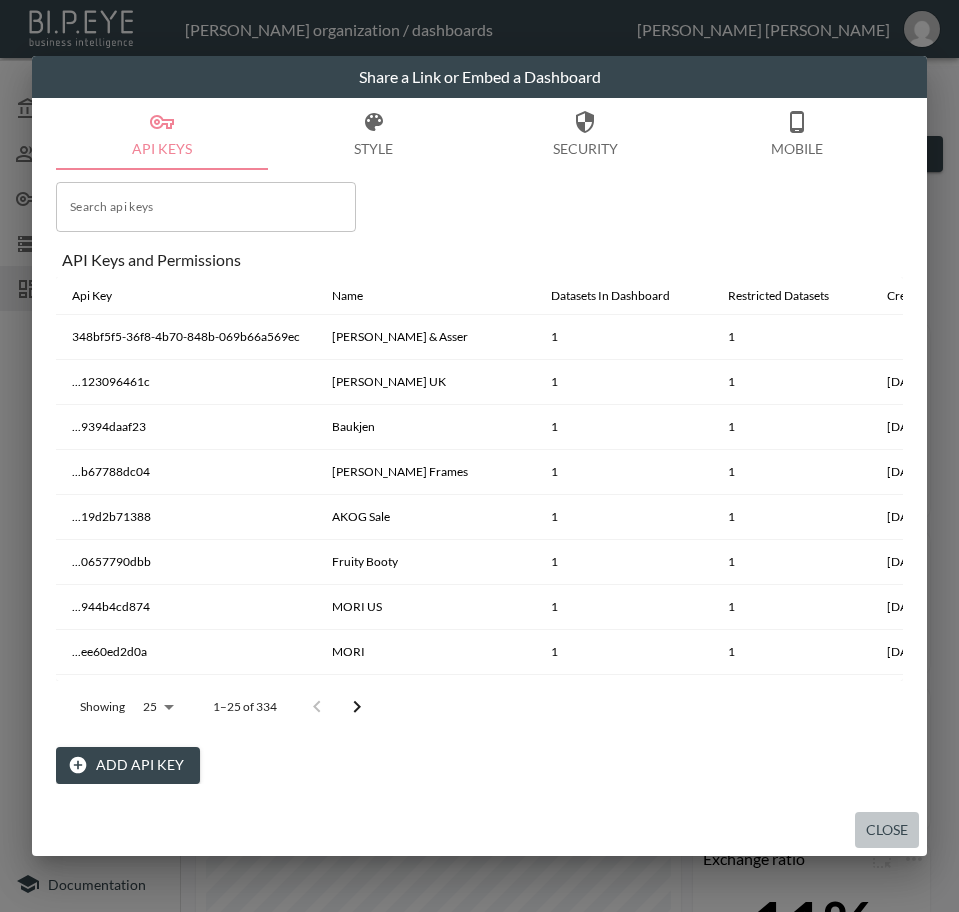 click on "Close" at bounding box center (887, 830) 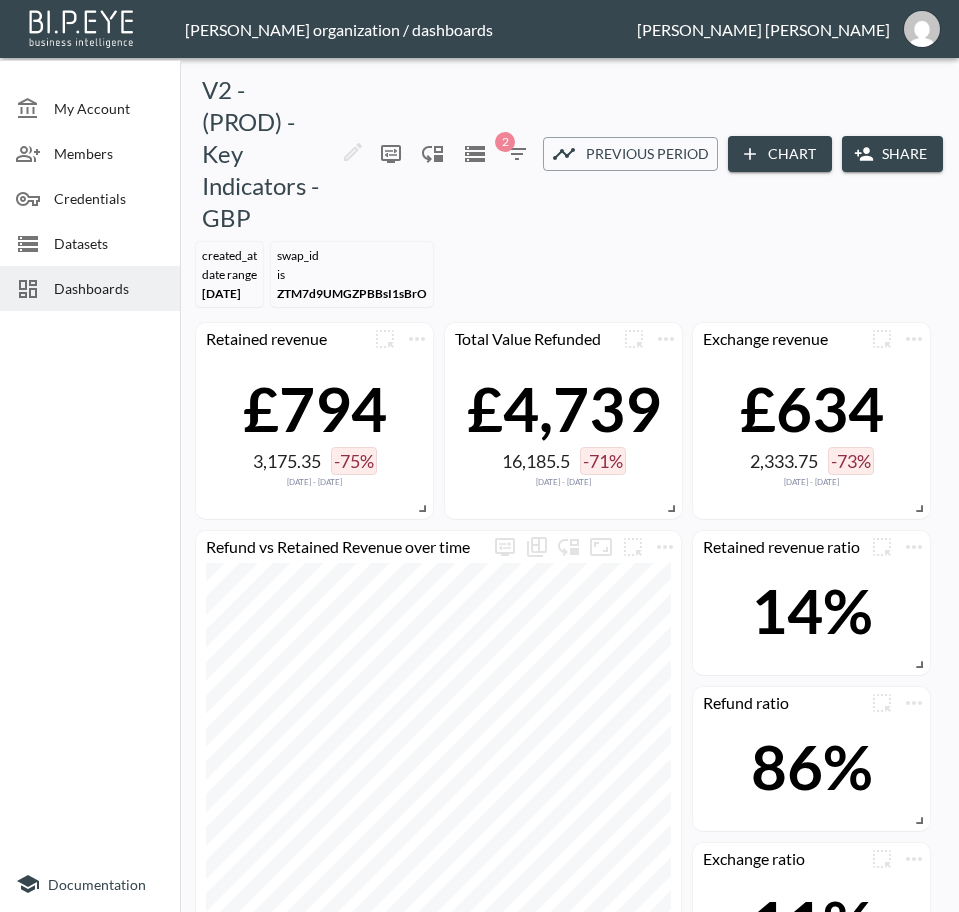 click on "Dashboards" at bounding box center (109, 288) 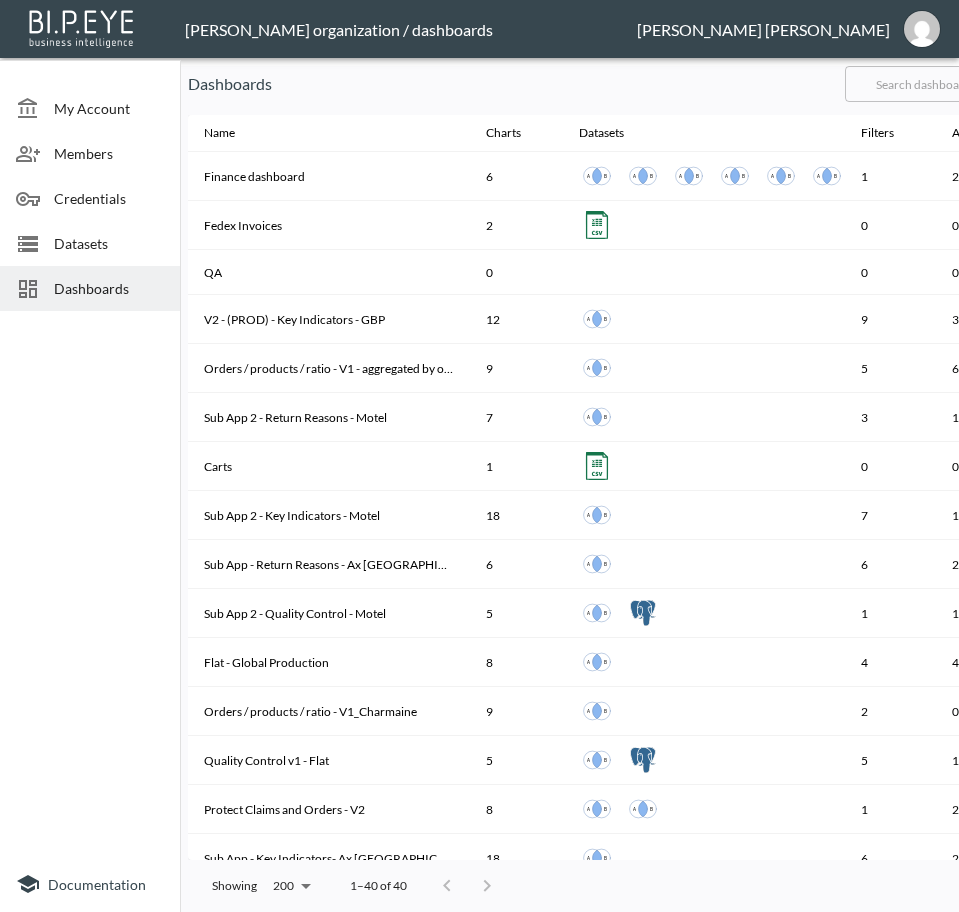 click at bounding box center [926, 84] 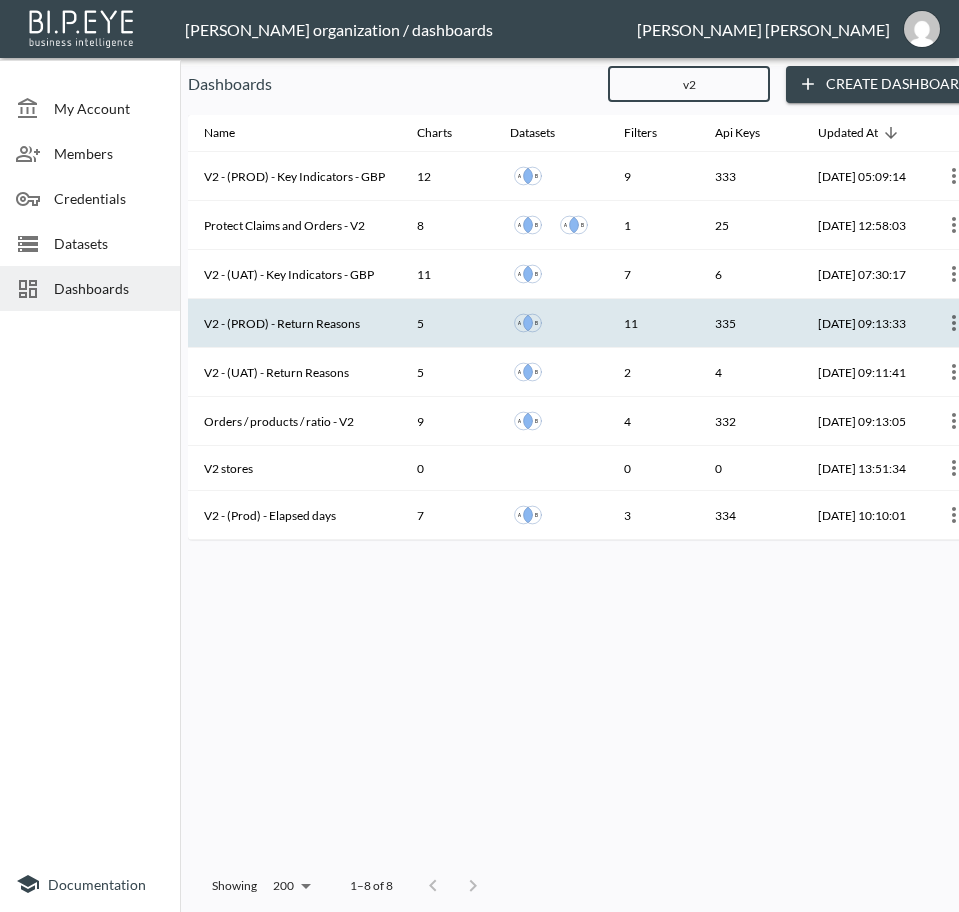 type on "v2" 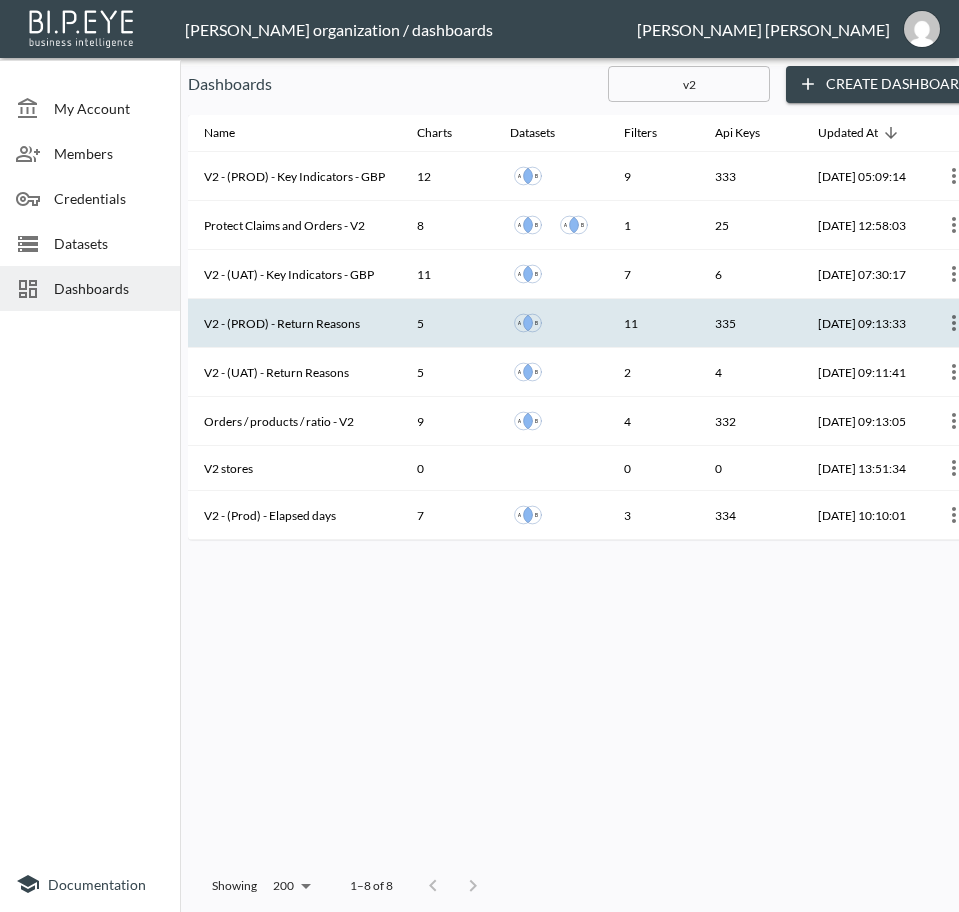 click on "V2 - (PROD) - Return Reasons" at bounding box center (294, 323) 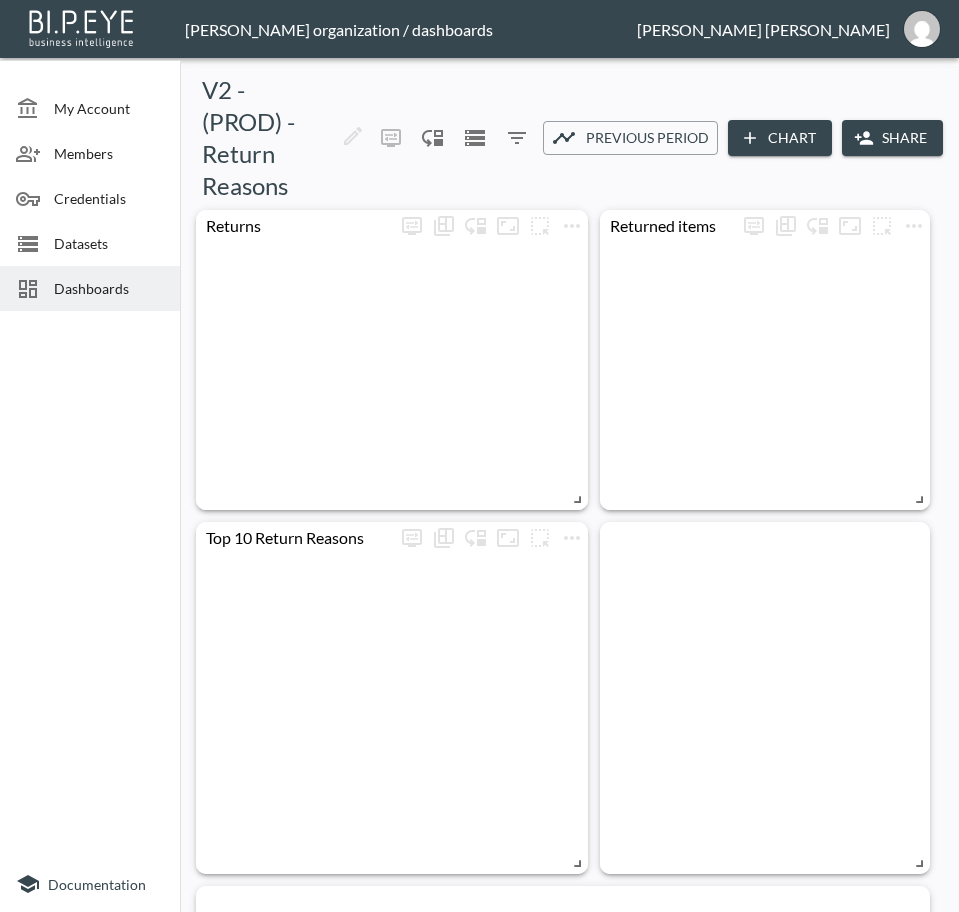 click on "Share" at bounding box center [892, 138] 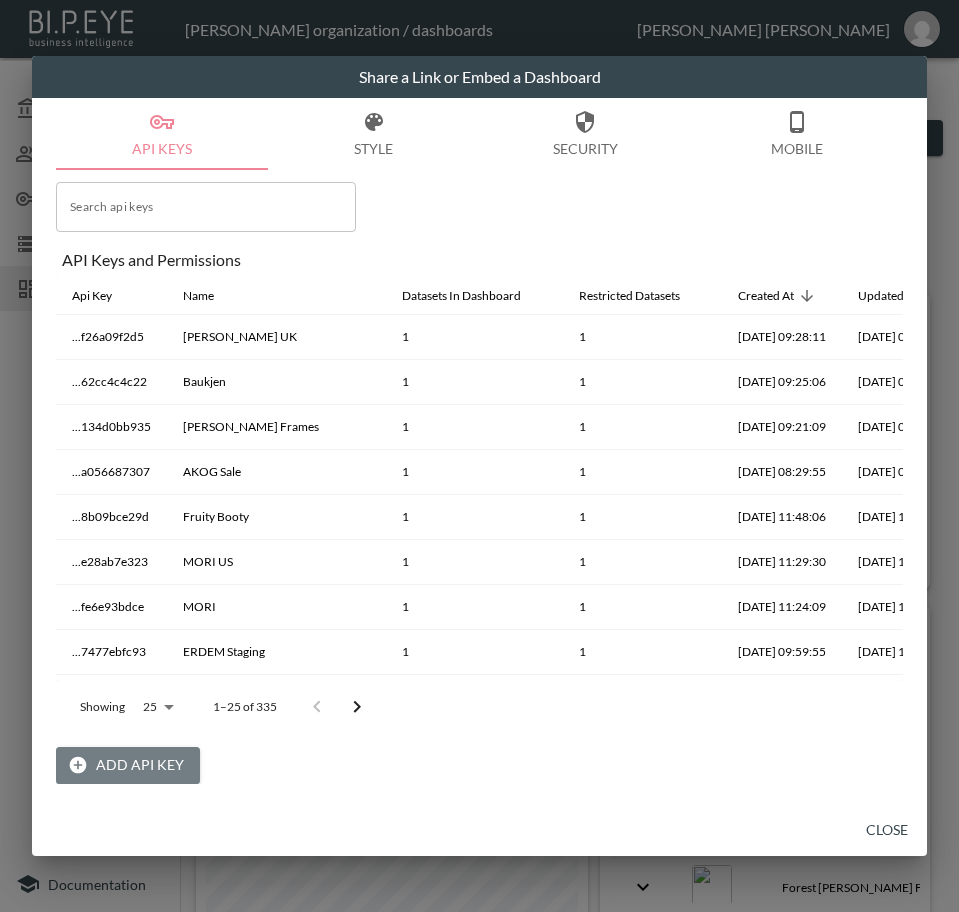 click on "Add API Key" at bounding box center [128, 765] 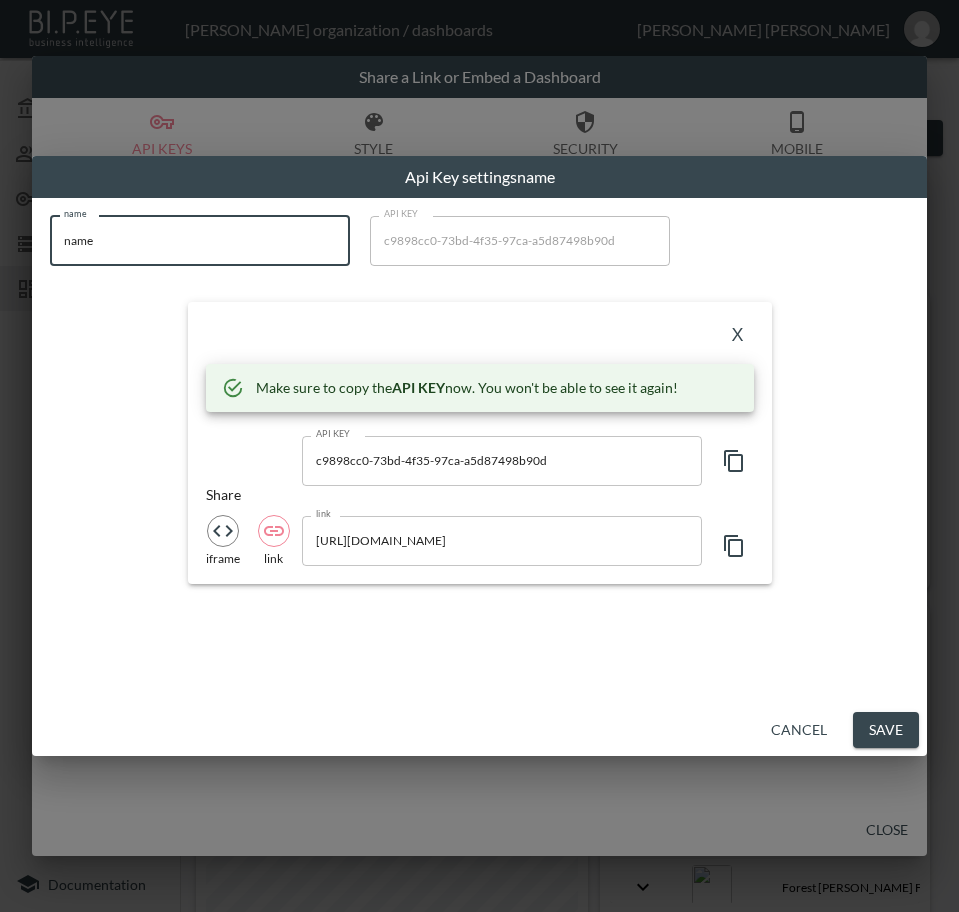 drag, startPoint x: 236, startPoint y: 232, endPoint x: 6, endPoint y: 239, distance: 230.10649 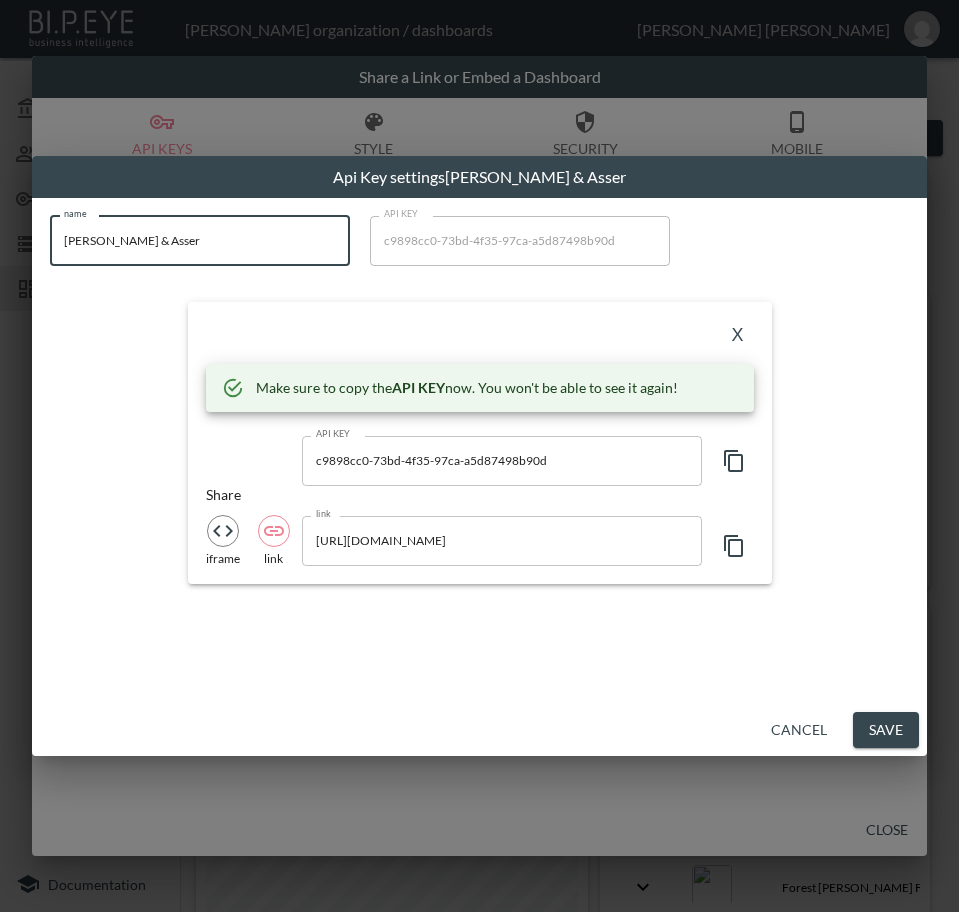 type on "[PERSON_NAME] & Asser" 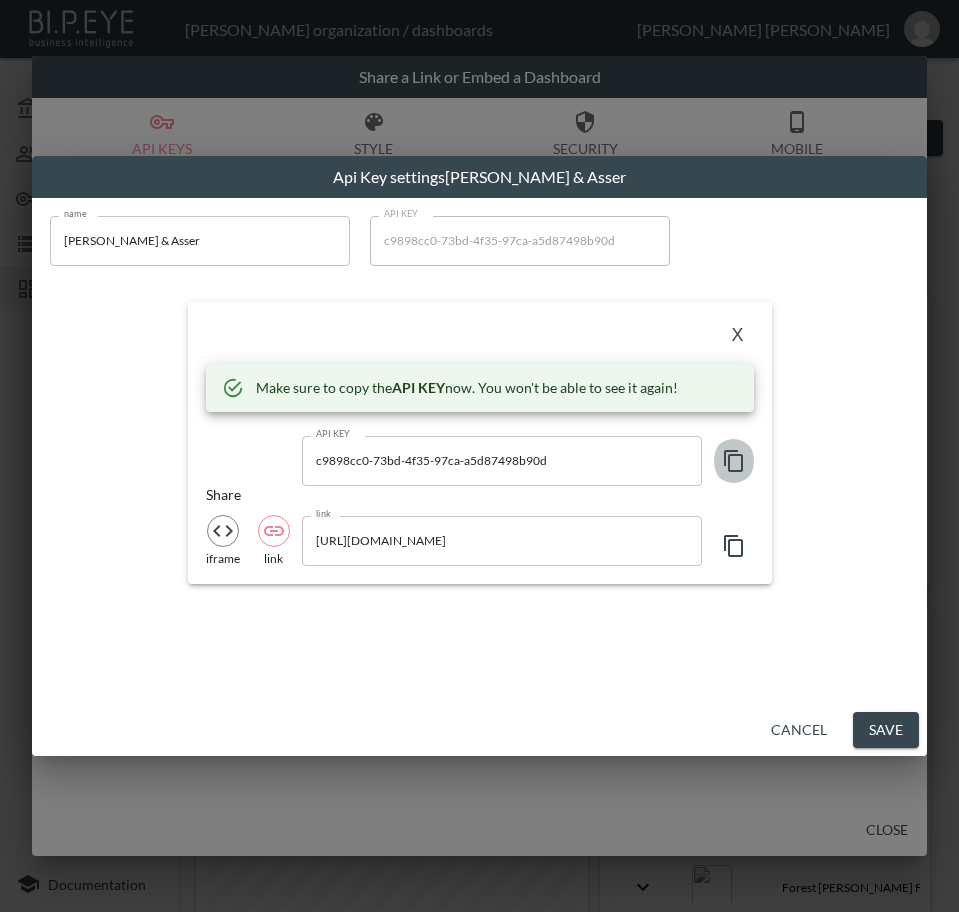 click 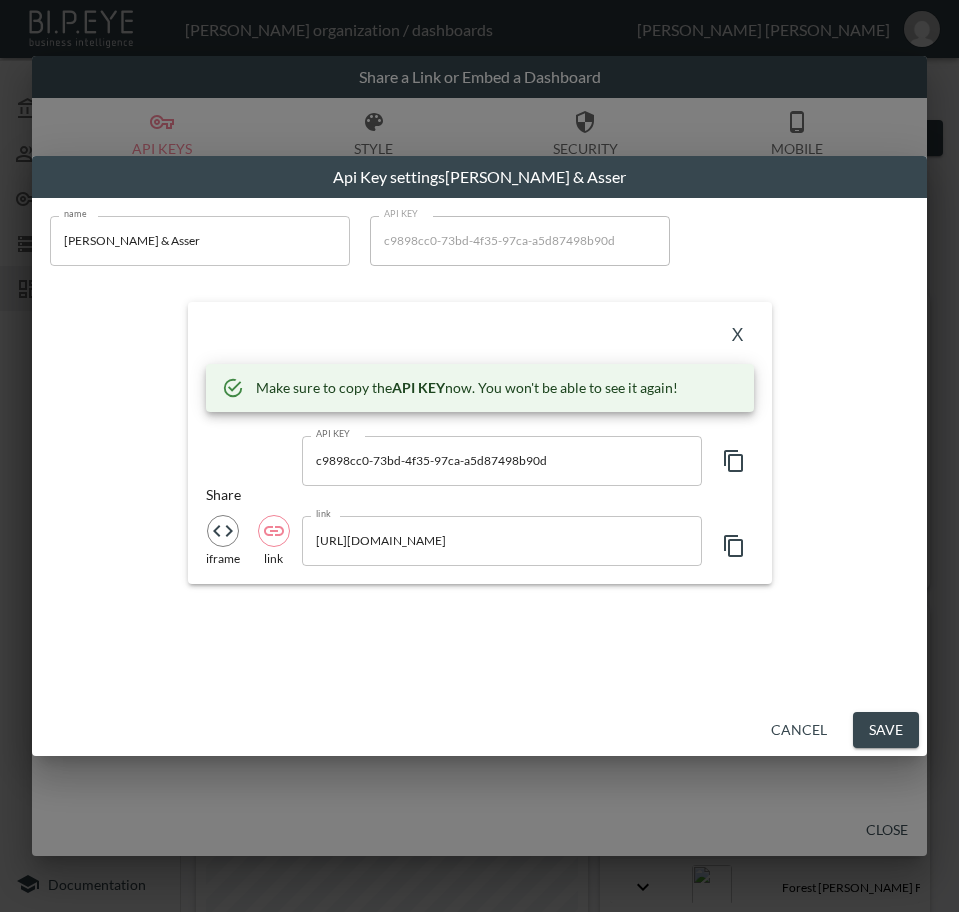click on "X" at bounding box center [738, 336] 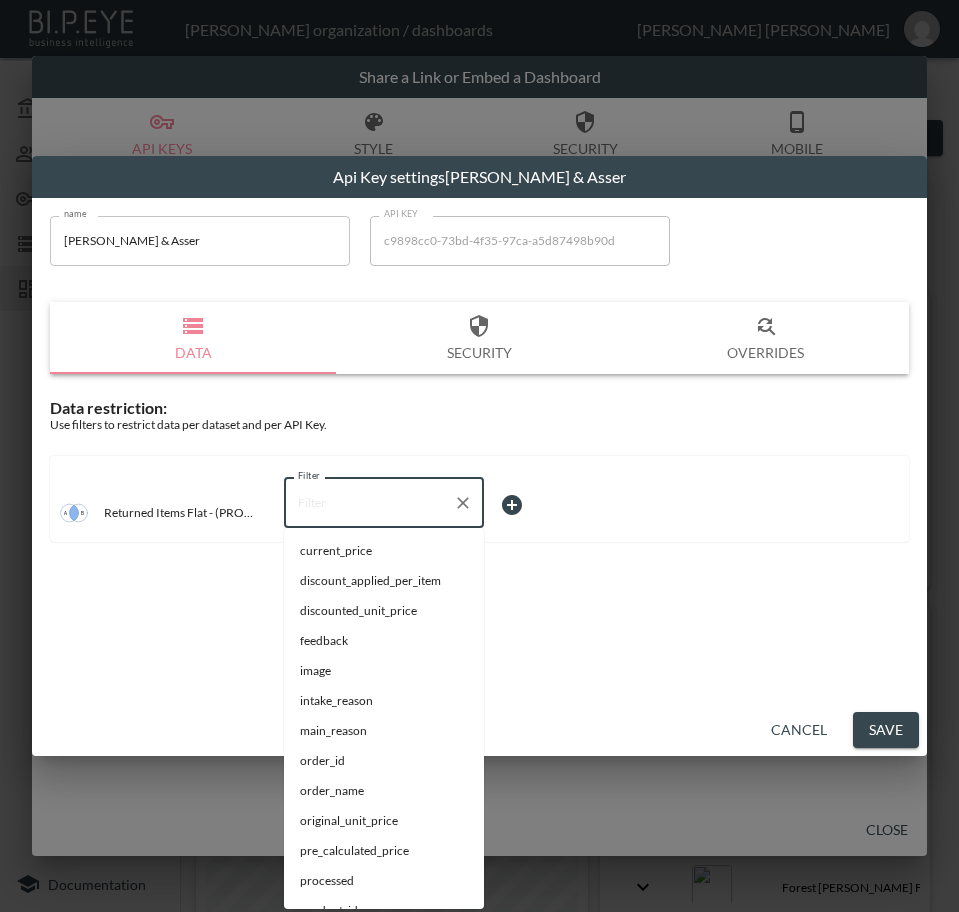 click on "Filter" at bounding box center (369, 503) 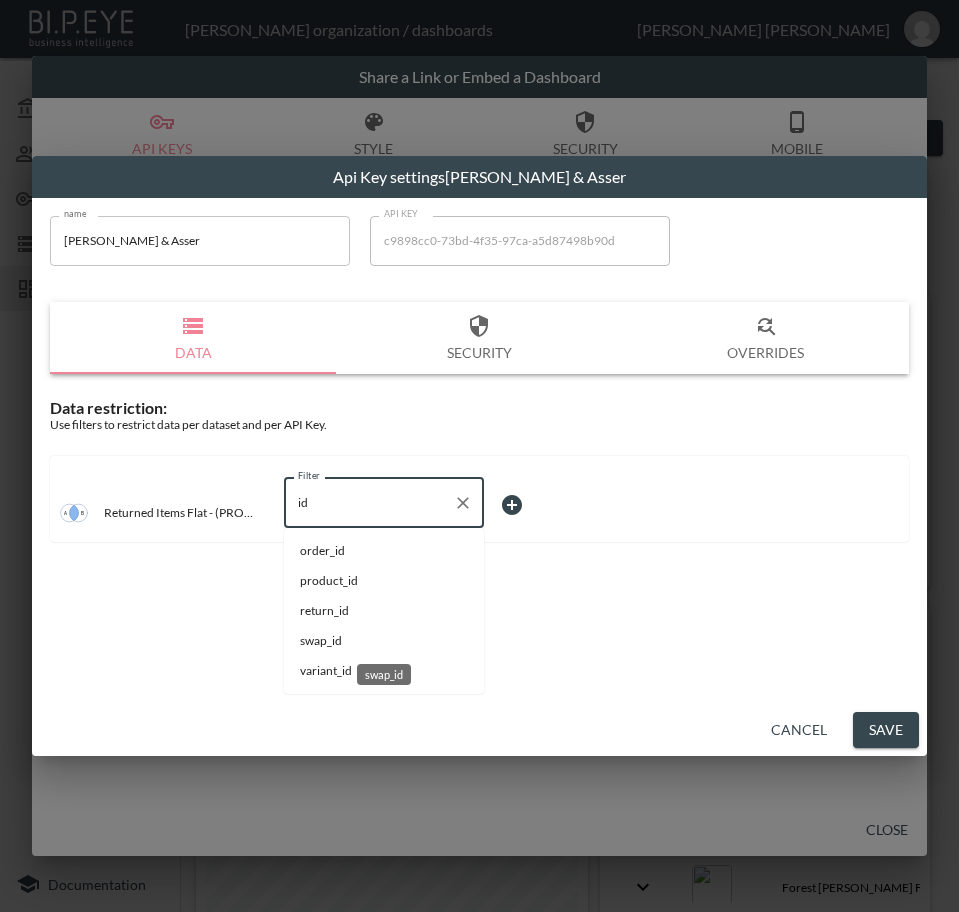 click on "swap_id" at bounding box center [384, 641] 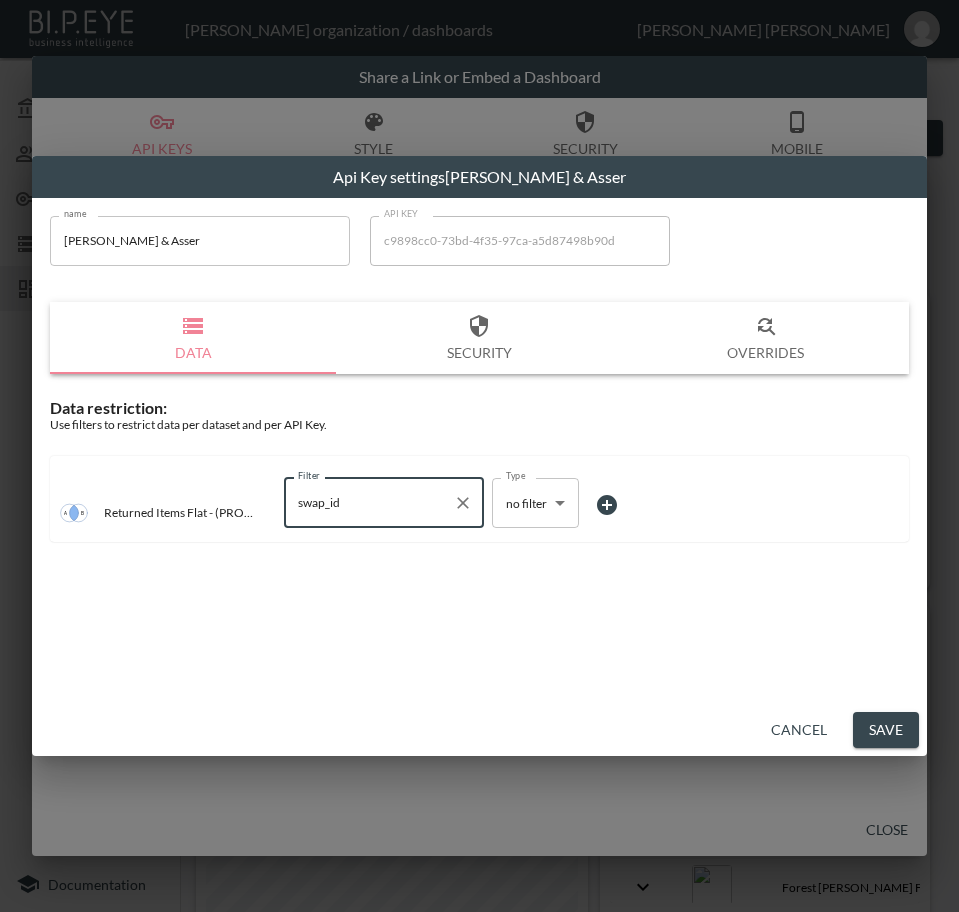 type on "swap_id" 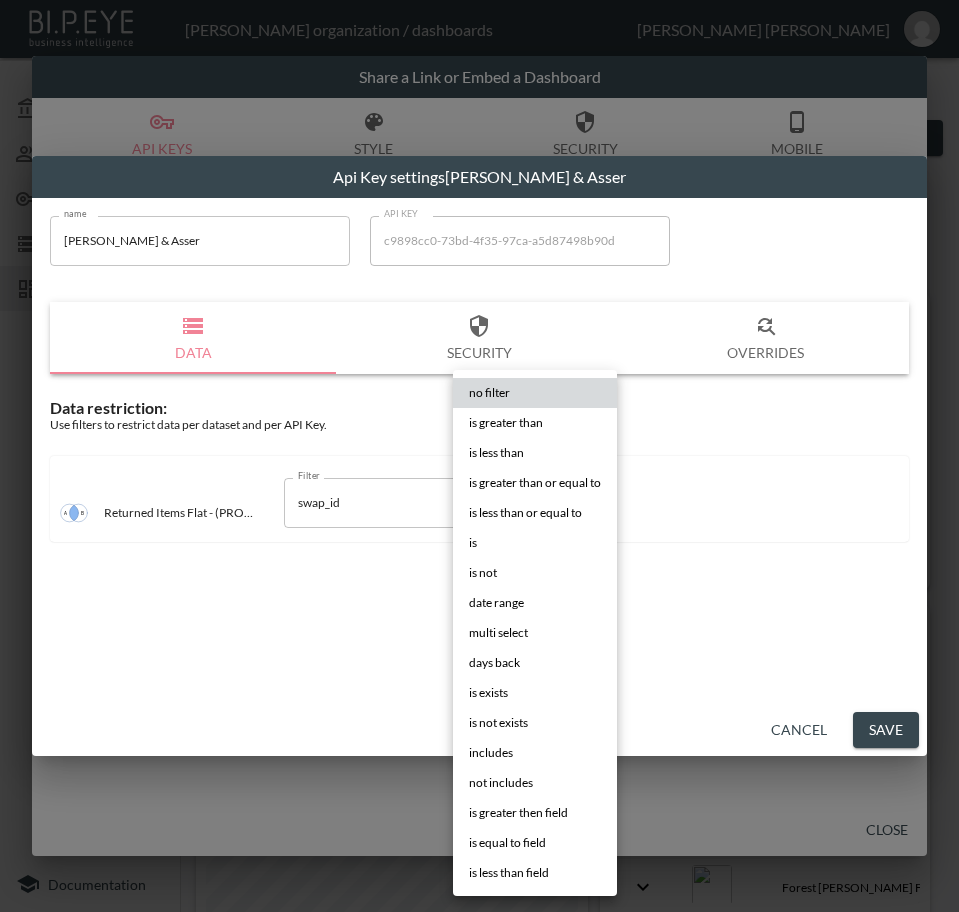 click on "BI.P.EYE, Interactive Analytics Dashboards - app [PERSON_NAME] organization / dashboards [PERSON_NAME] My Account Members Credentials Datasets Dashboards Documentation V2 - (PROD) - Return Reasons 0 2 Previous period Chart Share return_date   DATE RANGE [DATE]       swap_id   IS ZTM7d9UMGZPBBsI1sBrO     Products returned Shopify Order Date Image Product Name Return Type Shipment From Address Country Title Sku Quantity Main Reason Sub Reason Feedback Original Unit Price Pre Calculated Price Variant Id Tax Applied Per Item Weight Discounted Unit Price Processed Weight Unit Product Id Return Id Return Date Current Price Discount Applied Per Item Intake Reason Order Id Order Name Reason Key Word Return Status Shipping Status Taxable Updated At Store Name [DATE]T01:51:42.000Z Leopard Feather Velvet Trouser Set Refund [GEOGRAPHIC_DATA] 6/8 Leopard Feather Velvet Trouser Set 6/8 1 Do not like style 39 39 gid://shopify/ProductVariant/45327286567142 6.5 0.3 39 false KILOGRAMS 8827560460518 32 0 no-value #39390 1" at bounding box center [479, 456] 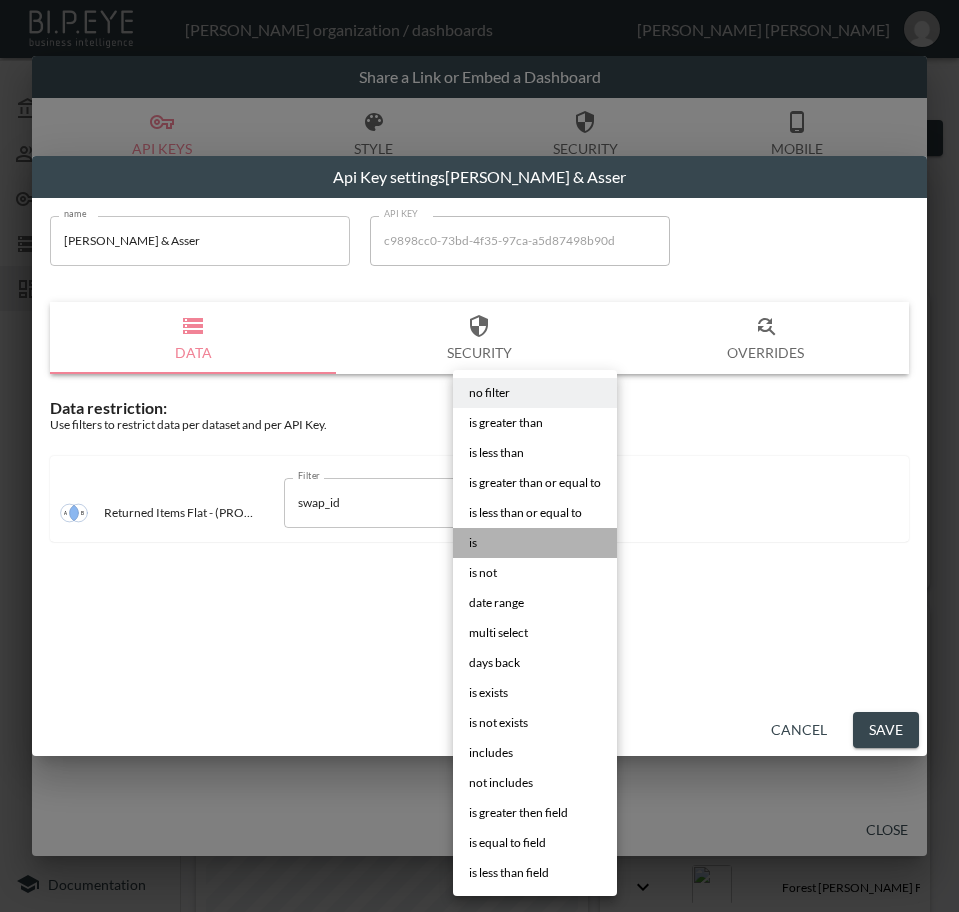 click on "is" at bounding box center (535, 543) 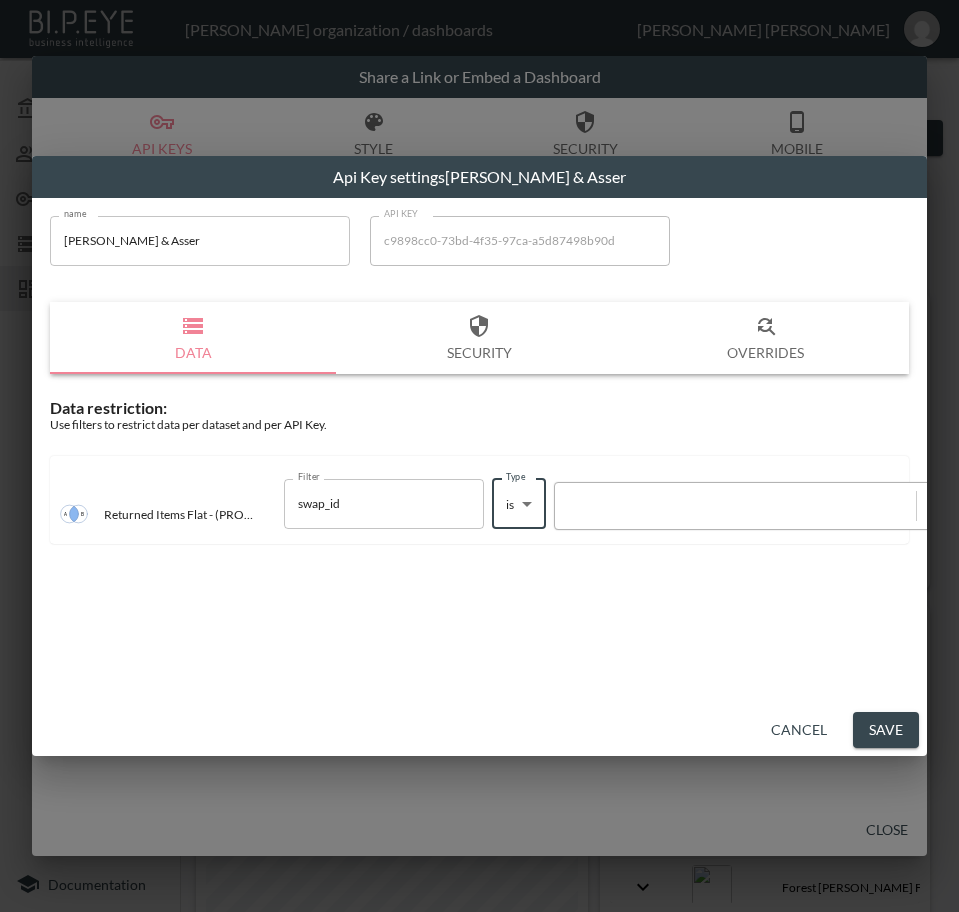 click at bounding box center (735, 505) 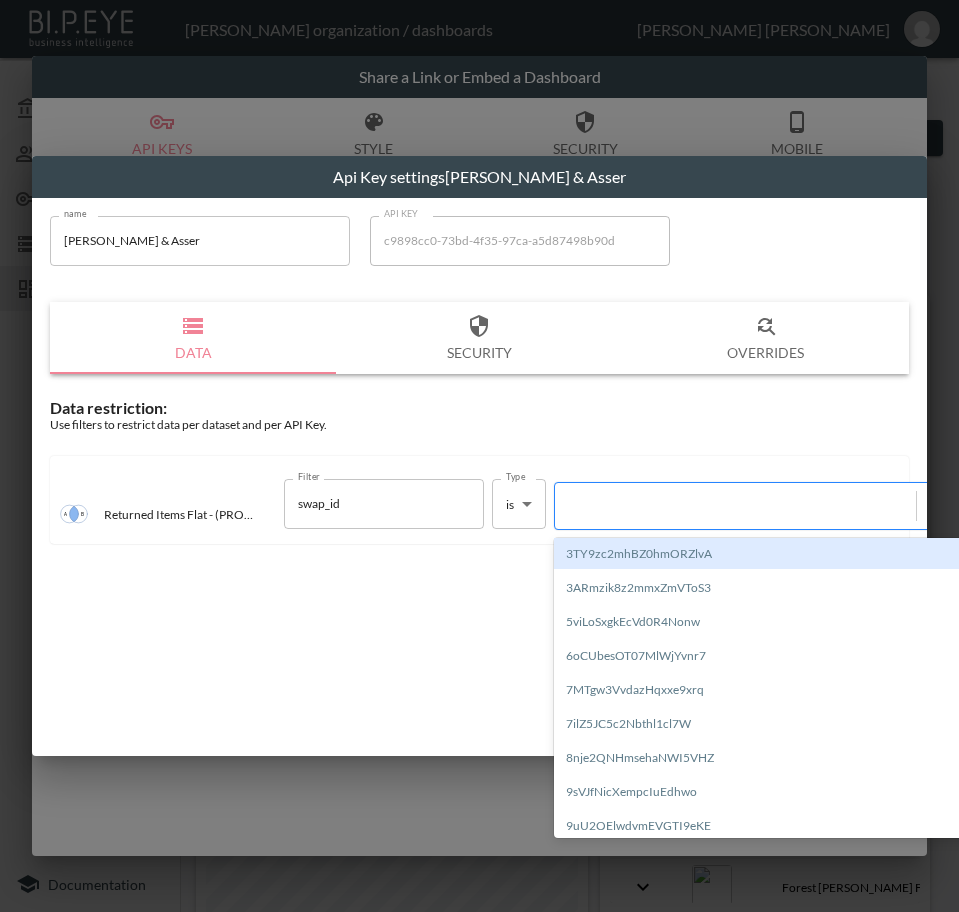 paste on "y2Nepgtx2GCsxibFSvKP" 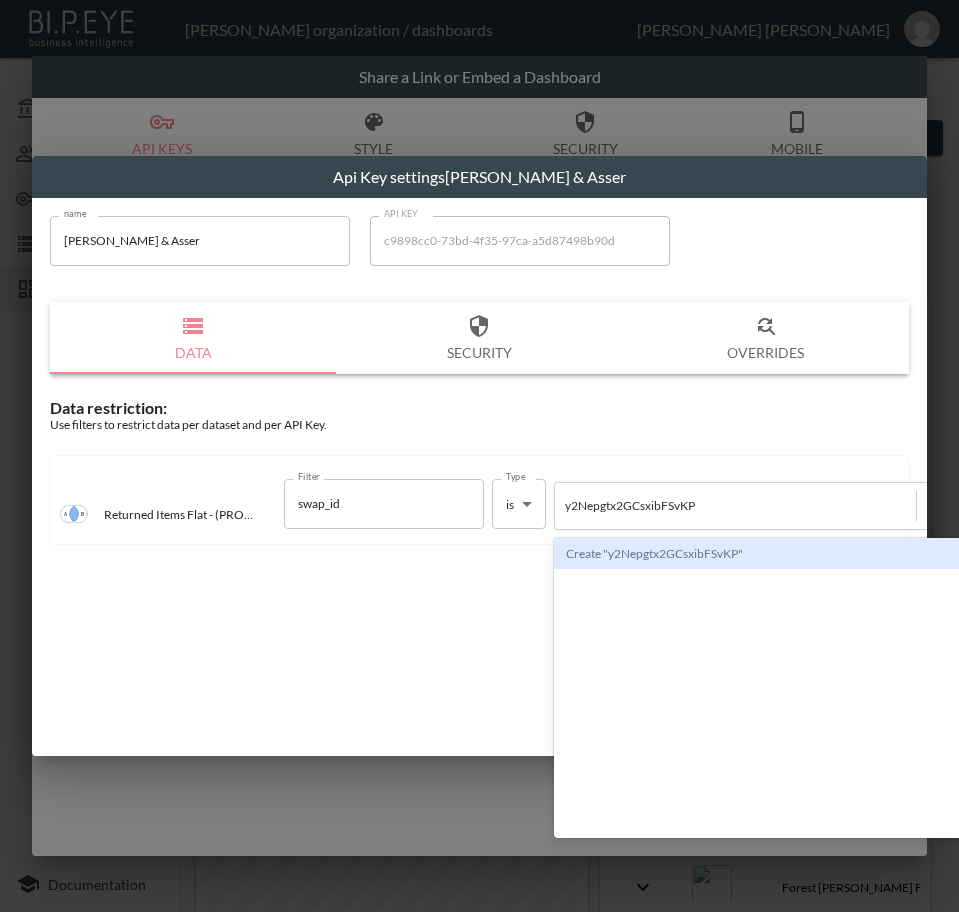 type 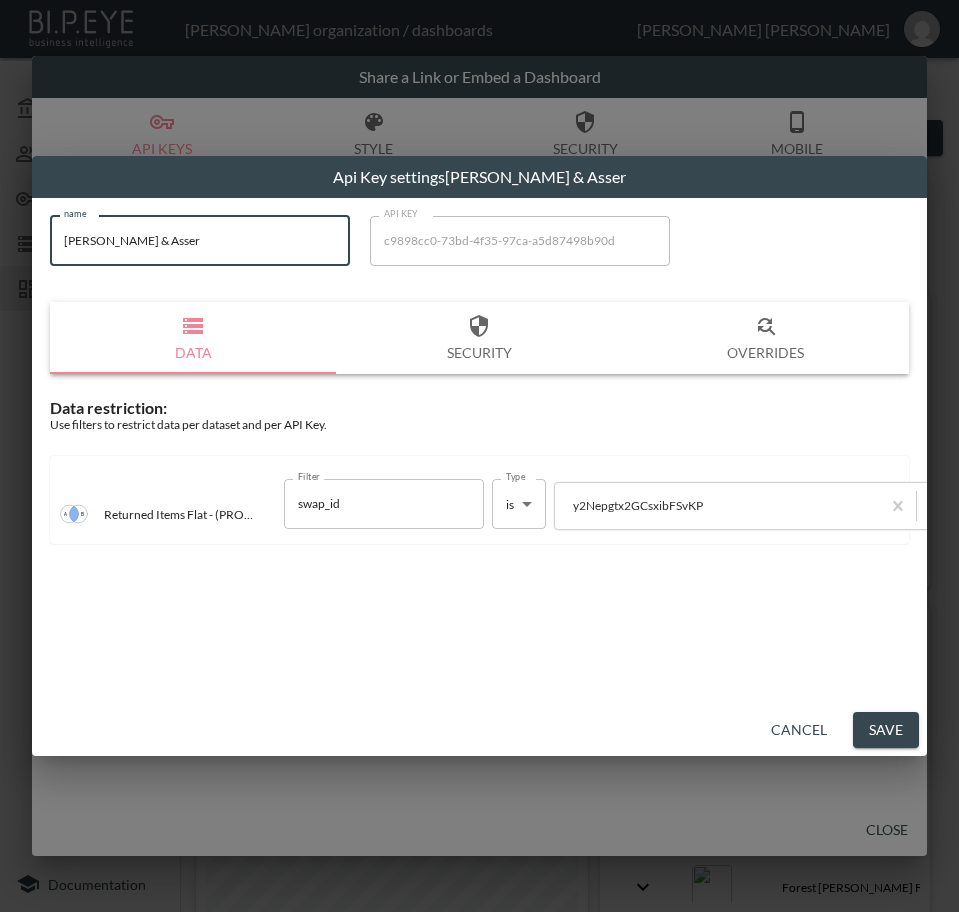 drag, startPoint x: 196, startPoint y: 236, endPoint x: -1, endPoint y: 258, distance: 198.22462 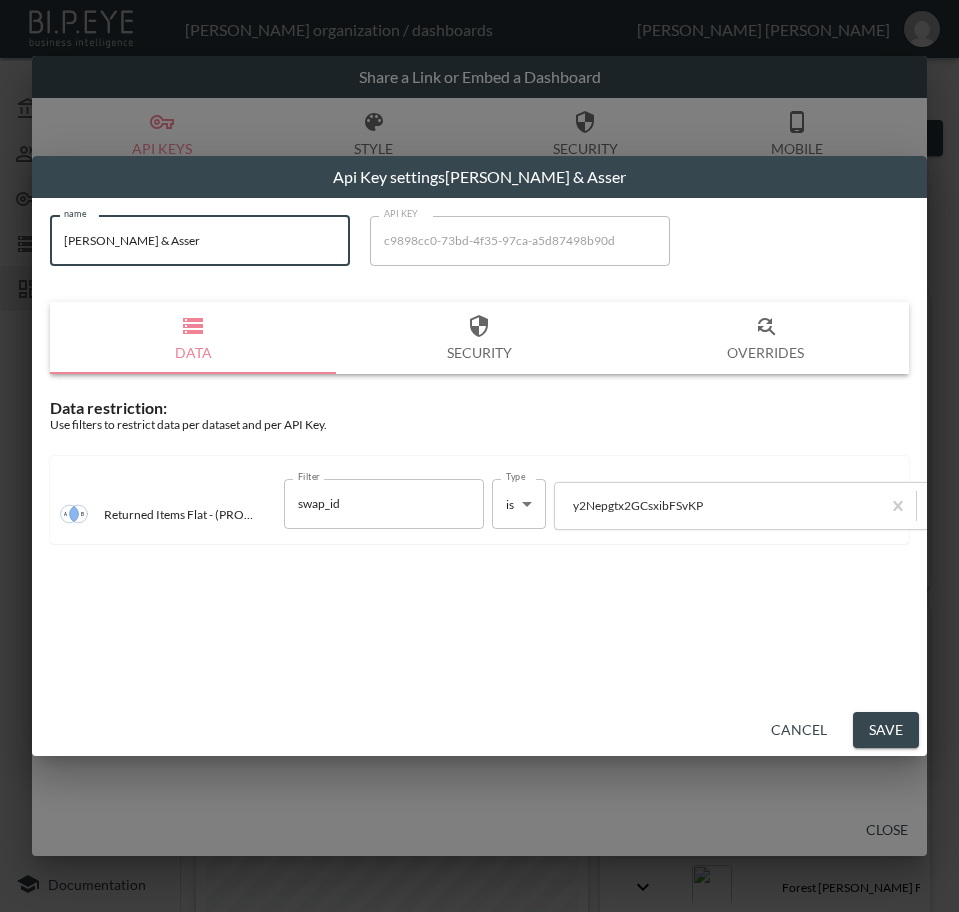 click on "Save" at bounding box center [886, 730] 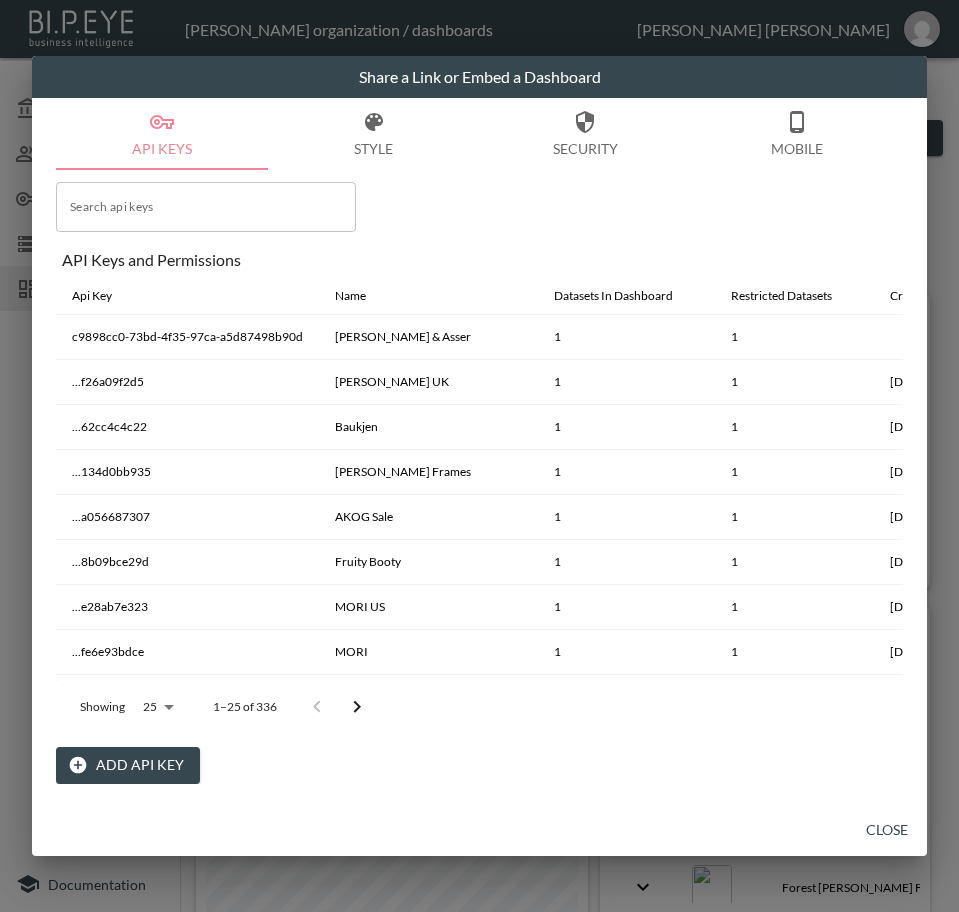 click on "Close" at bounding box center [887, 830] 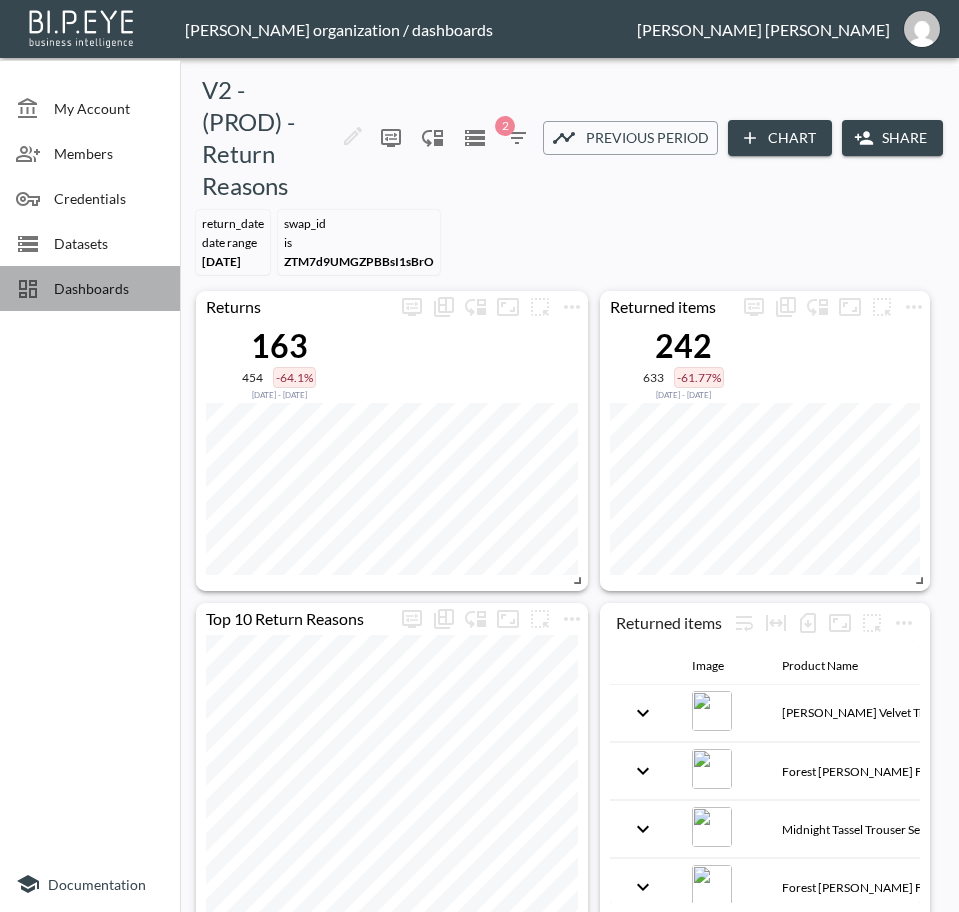 click on "Dashboards" at bounding box center (109, 288) 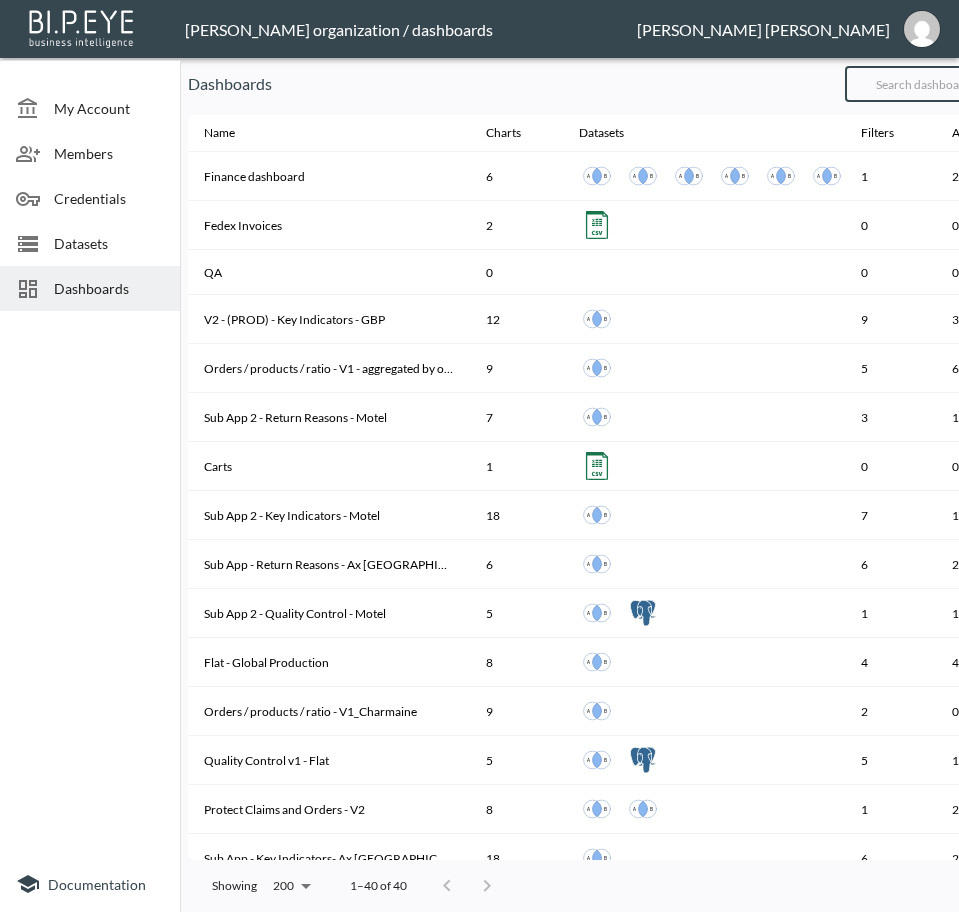 click at bounding box center (926, 84) 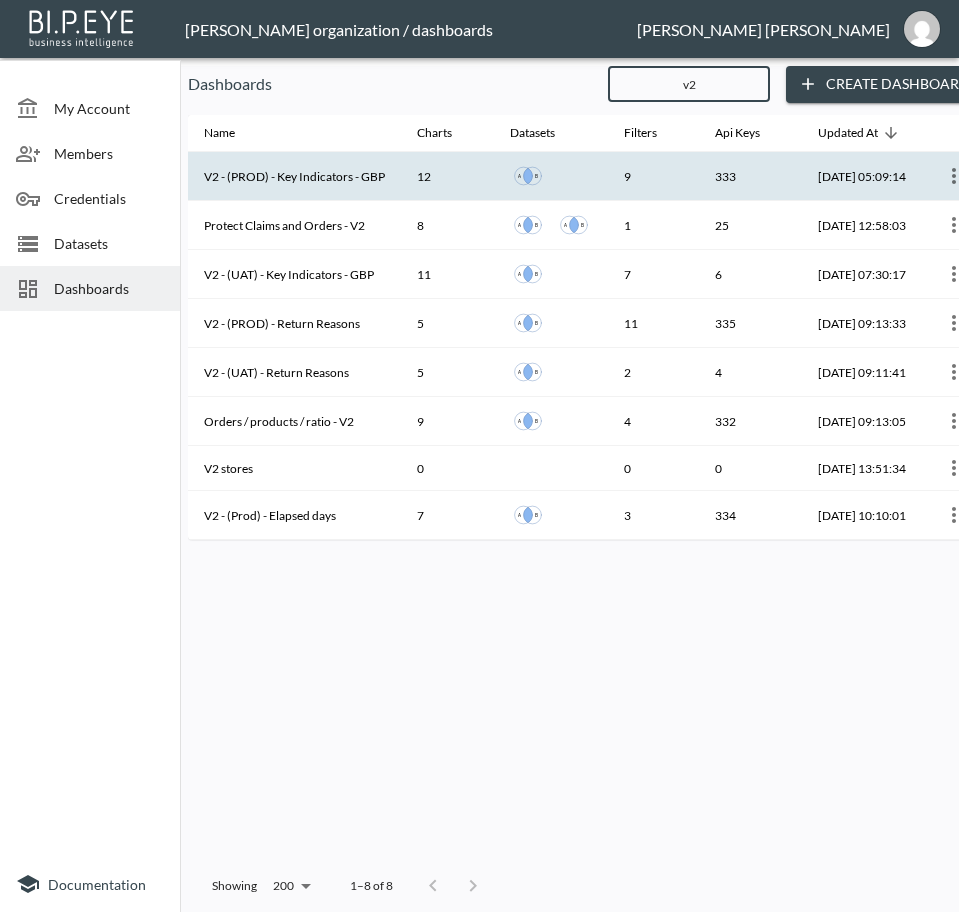 type on "v2" 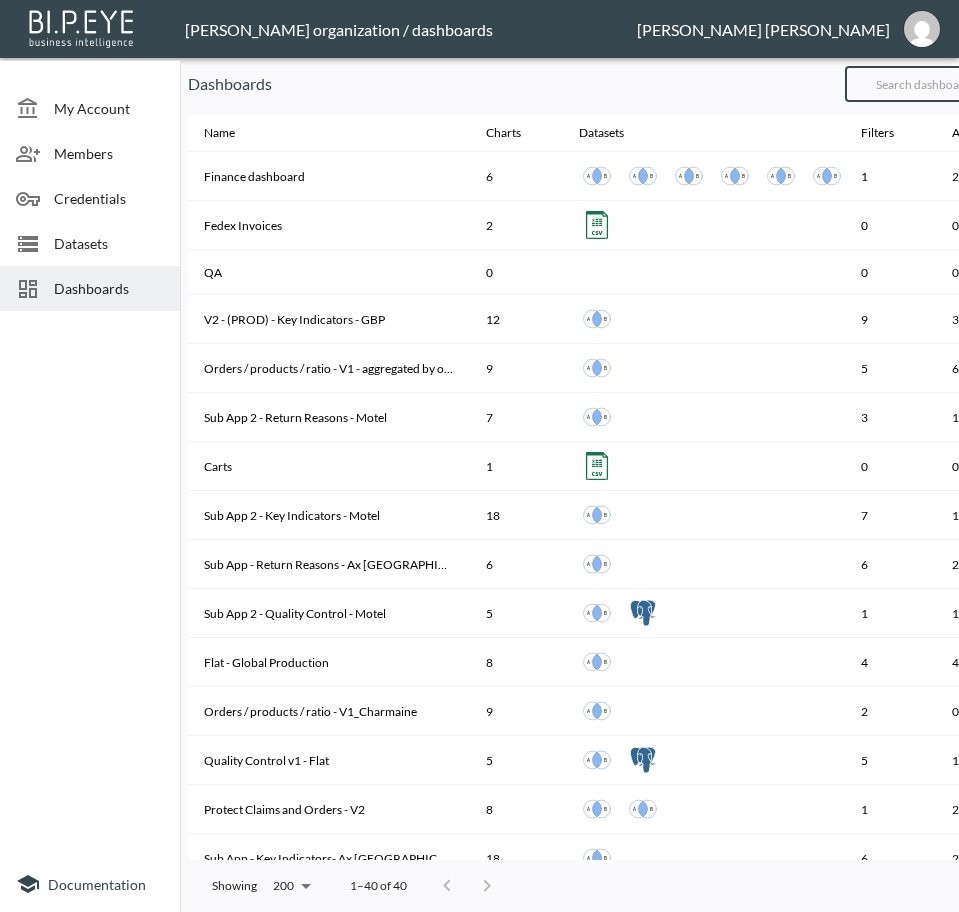 click at bounding box center [926, 84] 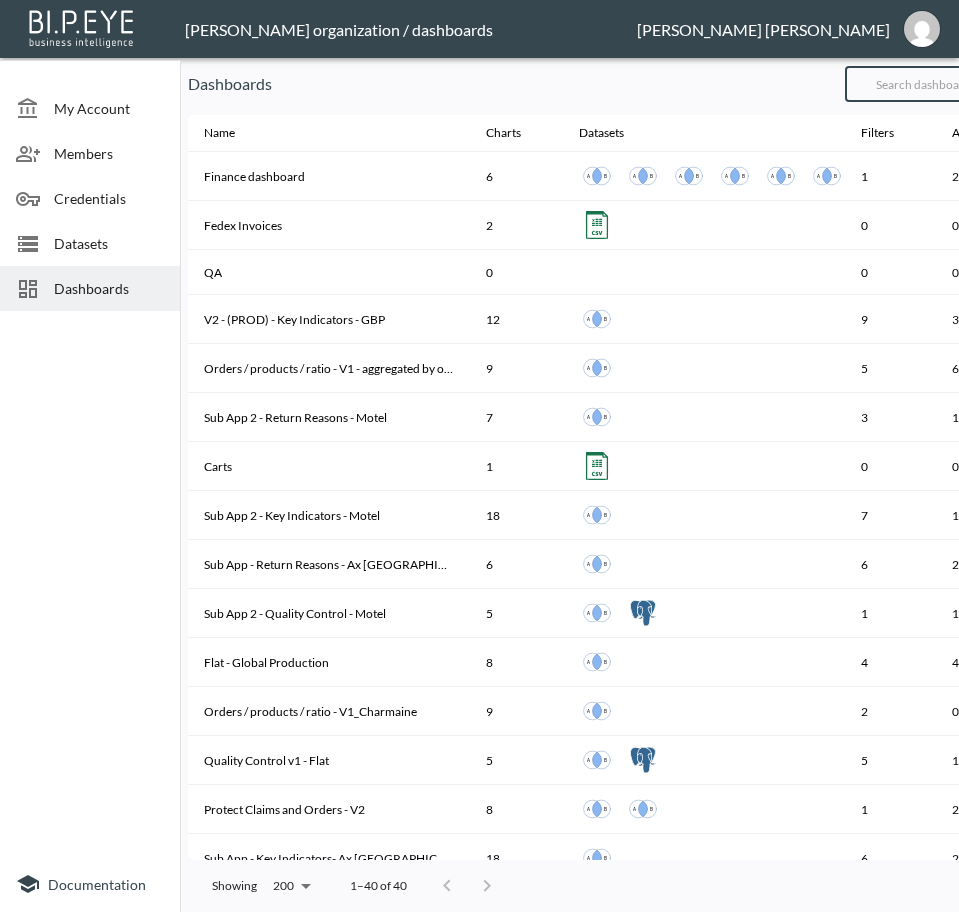 type on "v2" 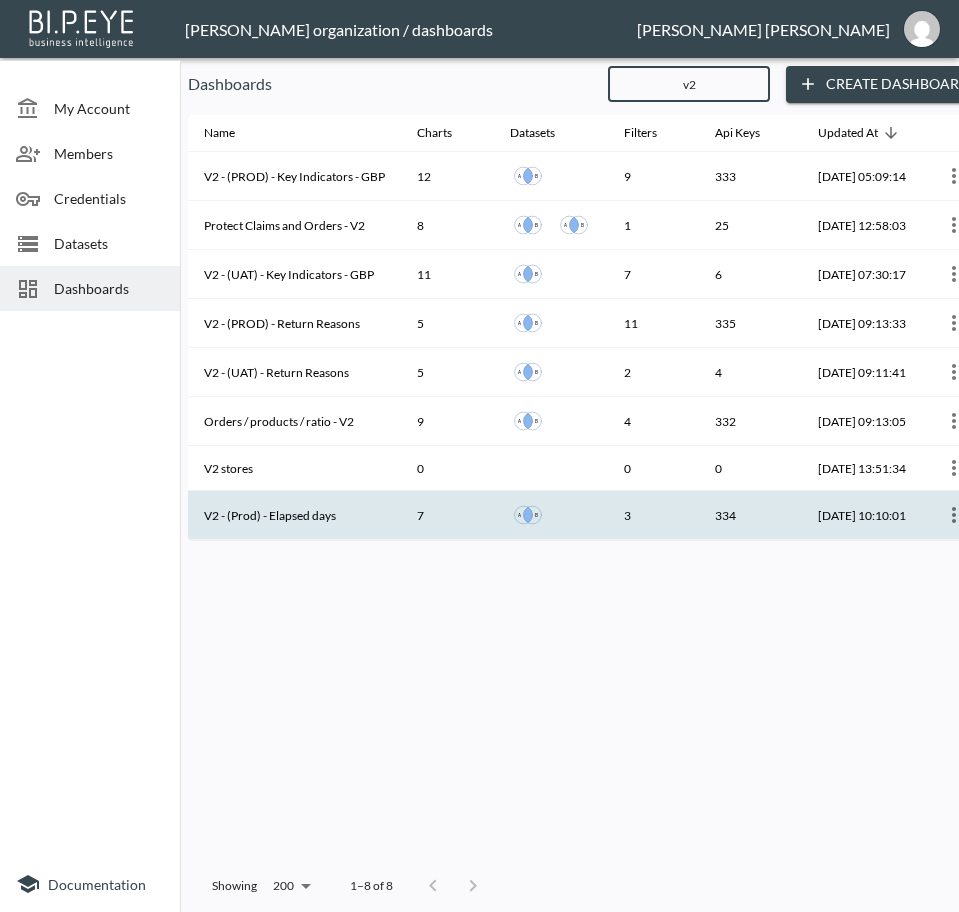 click on "V2 - (Prod) - Elapsed days" at bounding box center (294, 515) 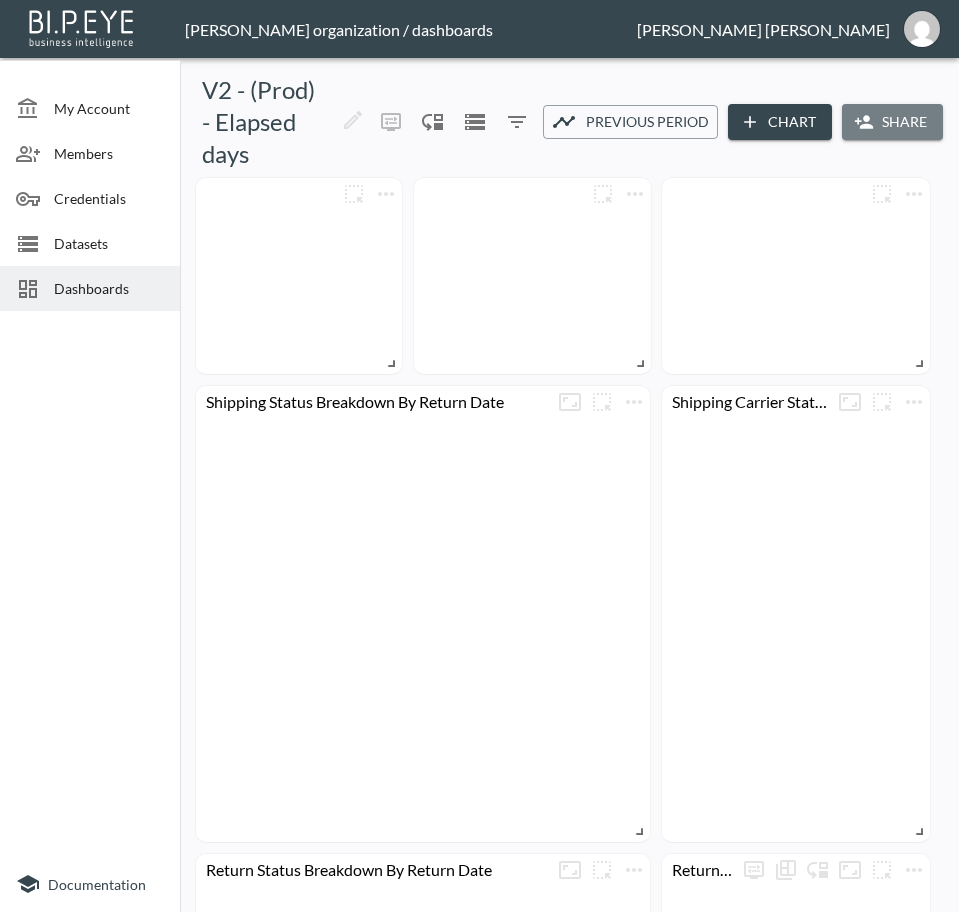 click on "Share" at bounding box center [892, 122] 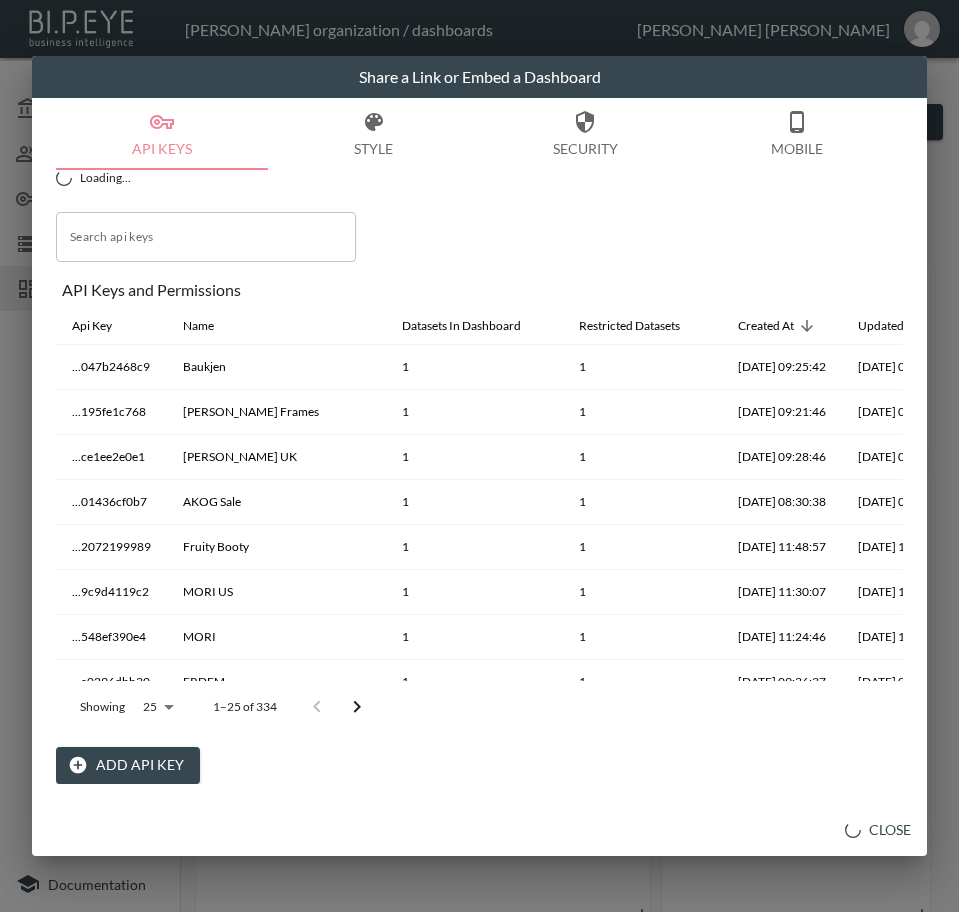click on "Add API Key" at bounding box center (128, 765) 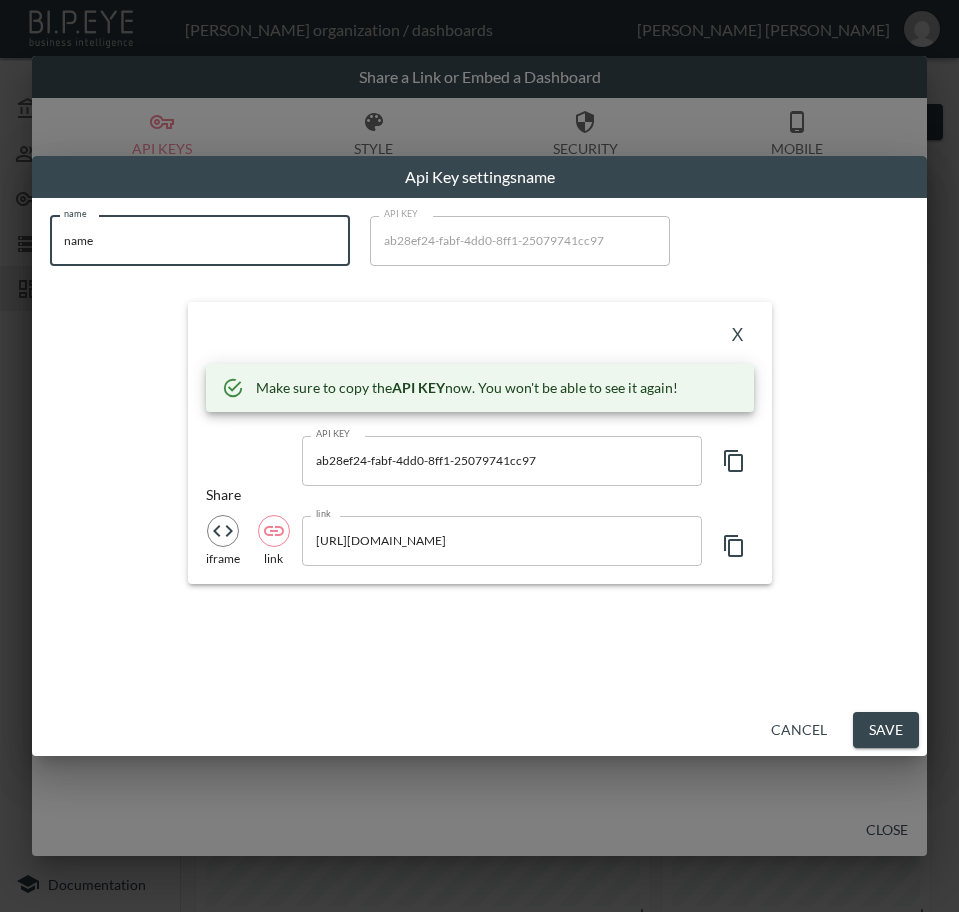 drag, startPoint x: 204, startPoint y: 237, endPoint x: 8, endPoint y: 249, distance: 196.367 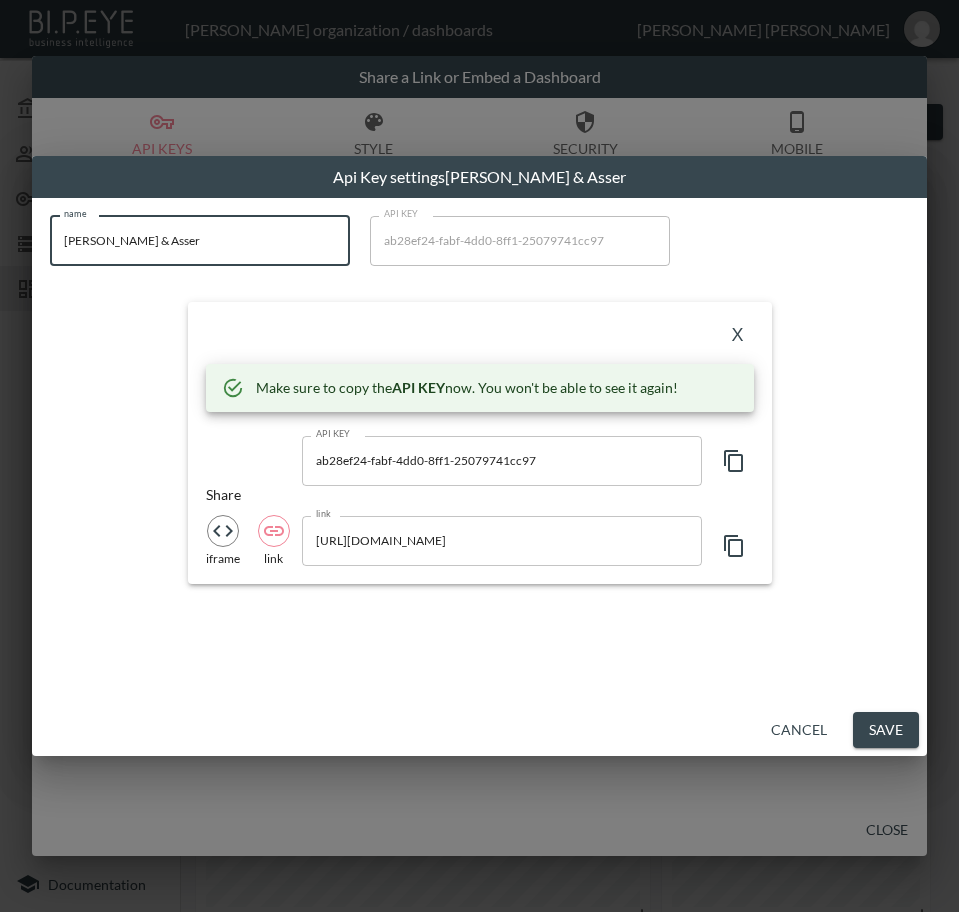 type on "[PERSON_NAME] & Asser" 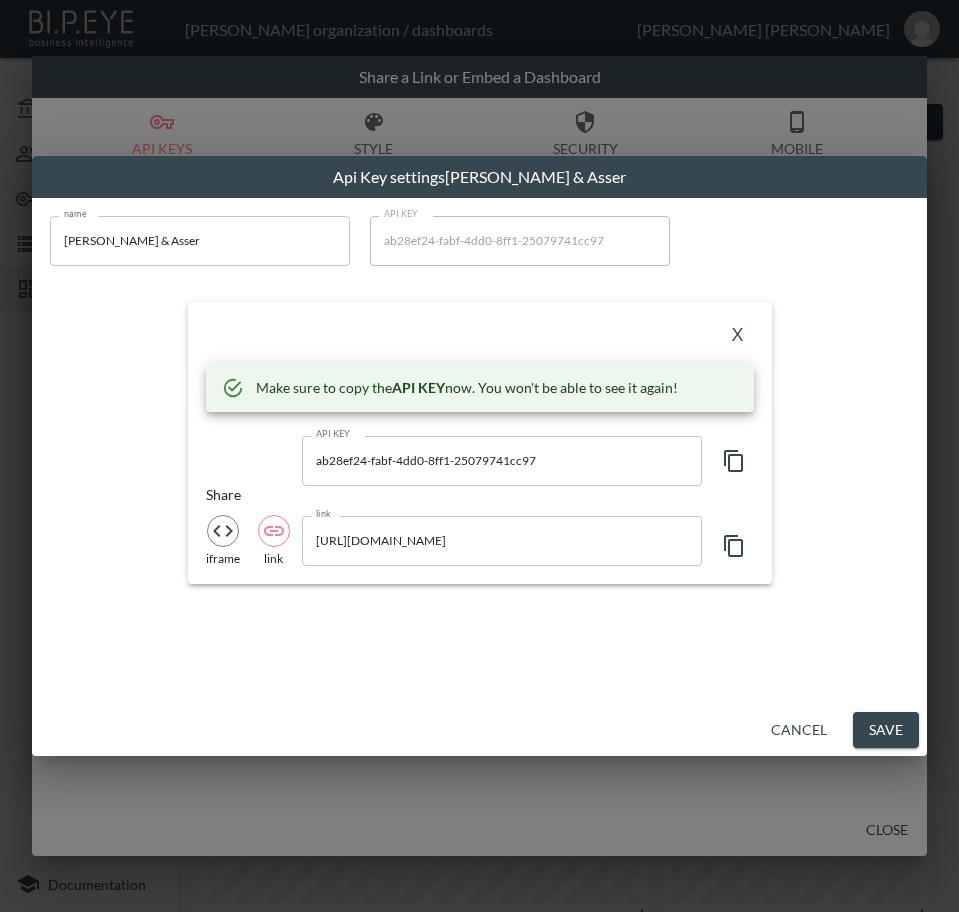 click 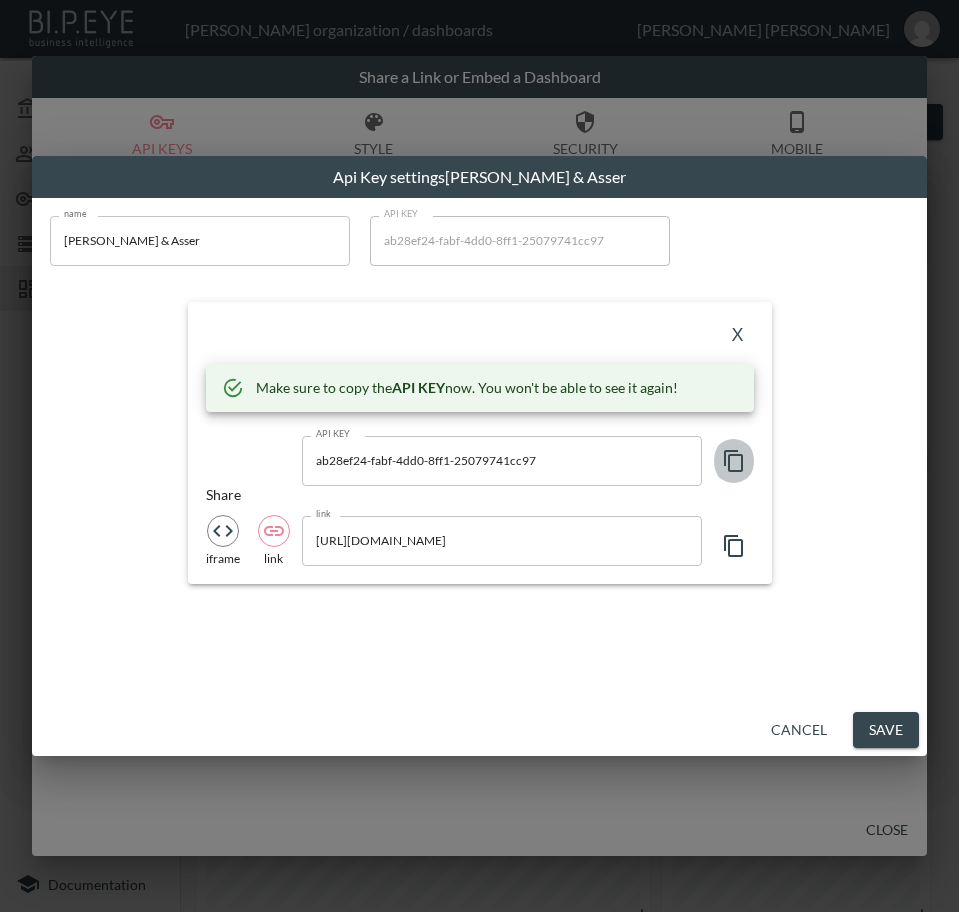 click 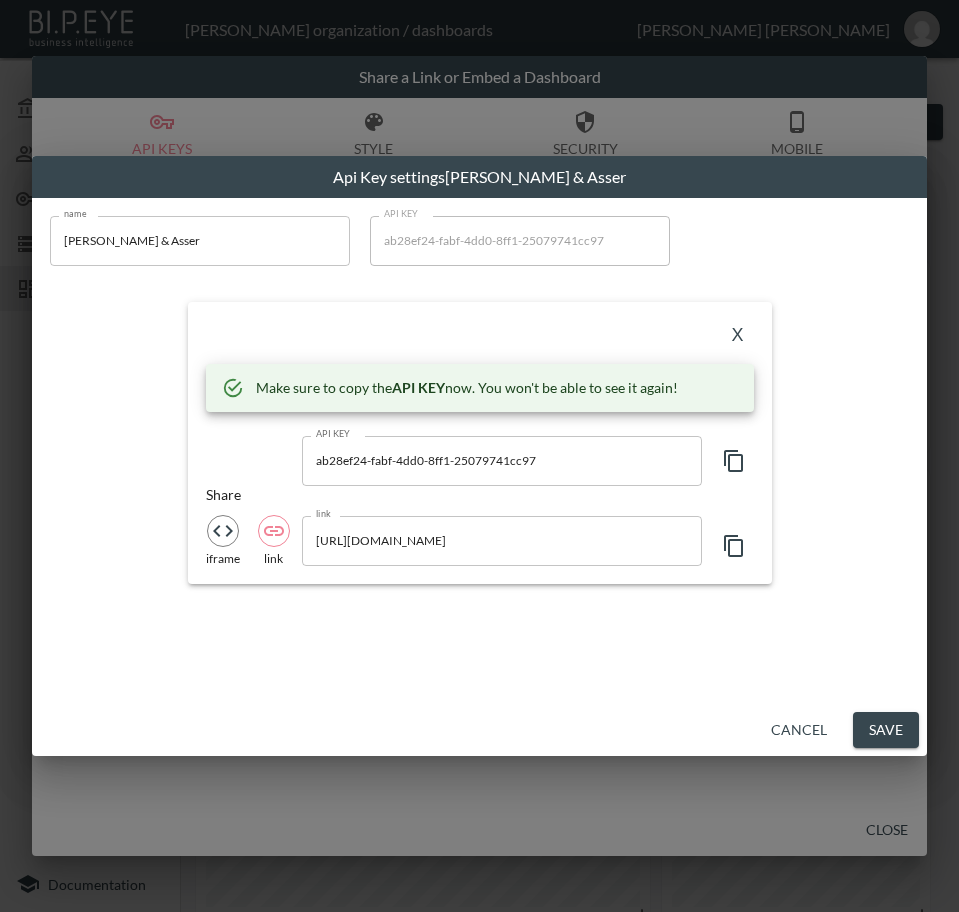click 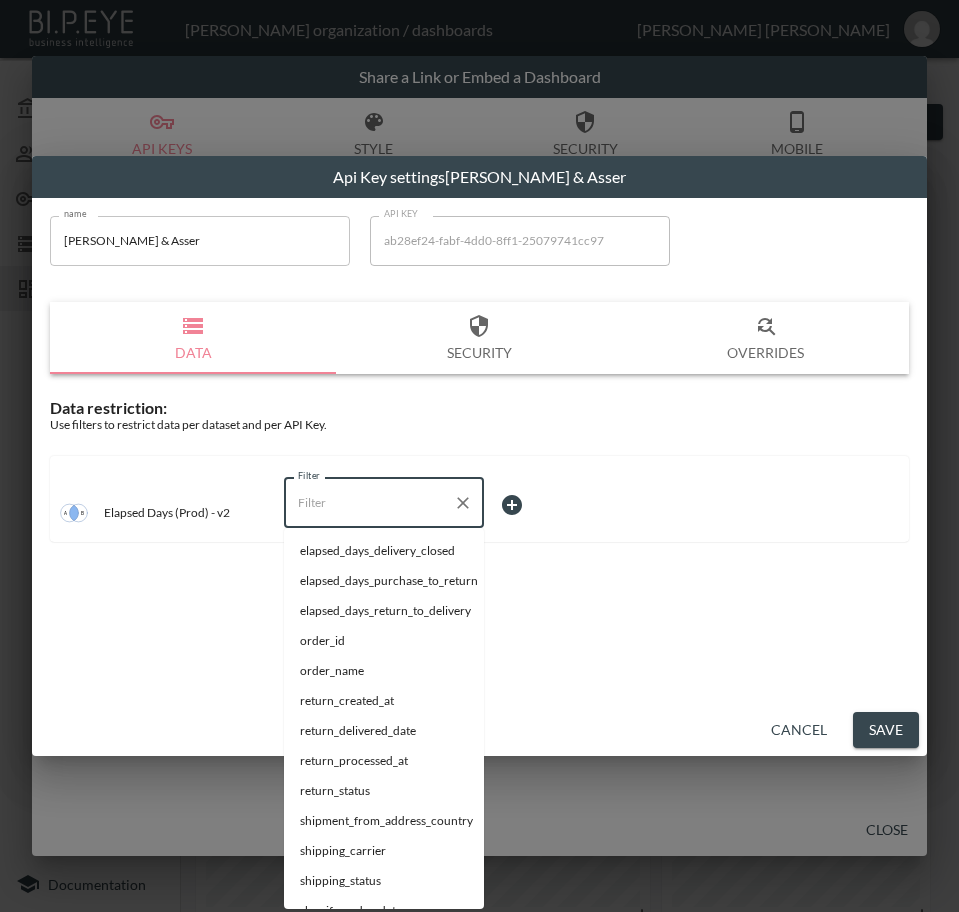 click on "Filter" at bounding box center (369, 503) 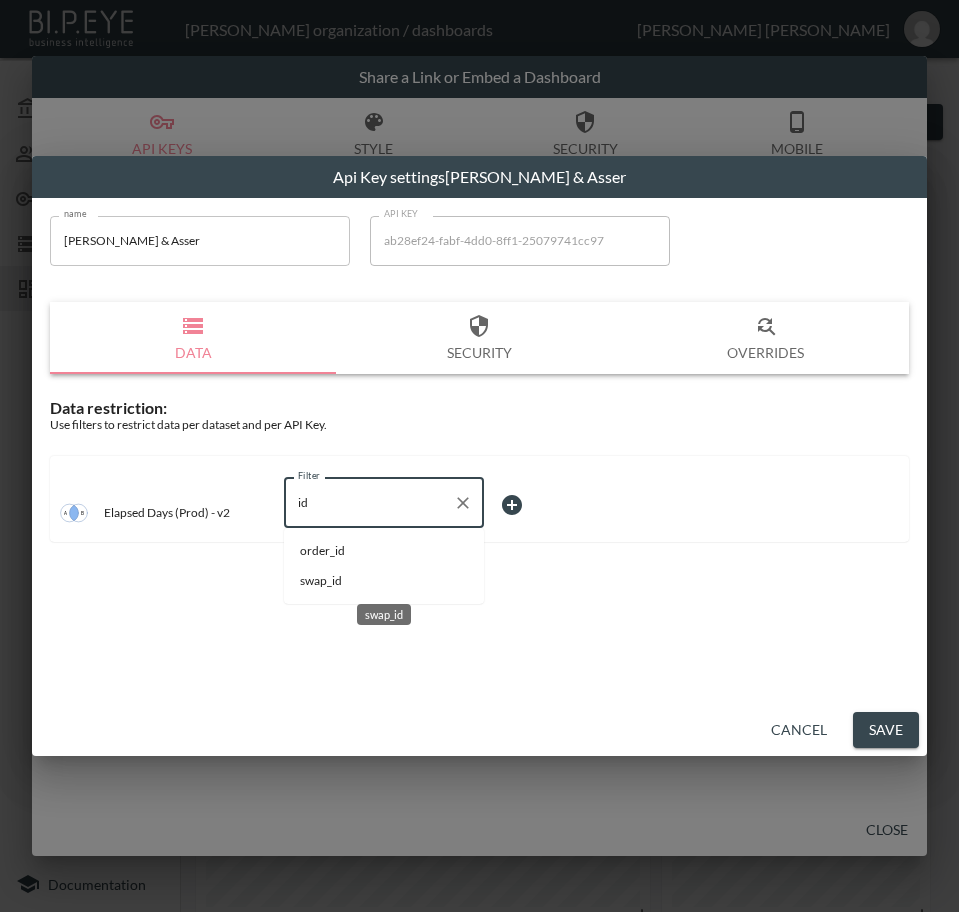 drag, startPoint x: 343, startPoint y: 579, endPoint x: 400, endPoint y: 560, distance: 60.083275 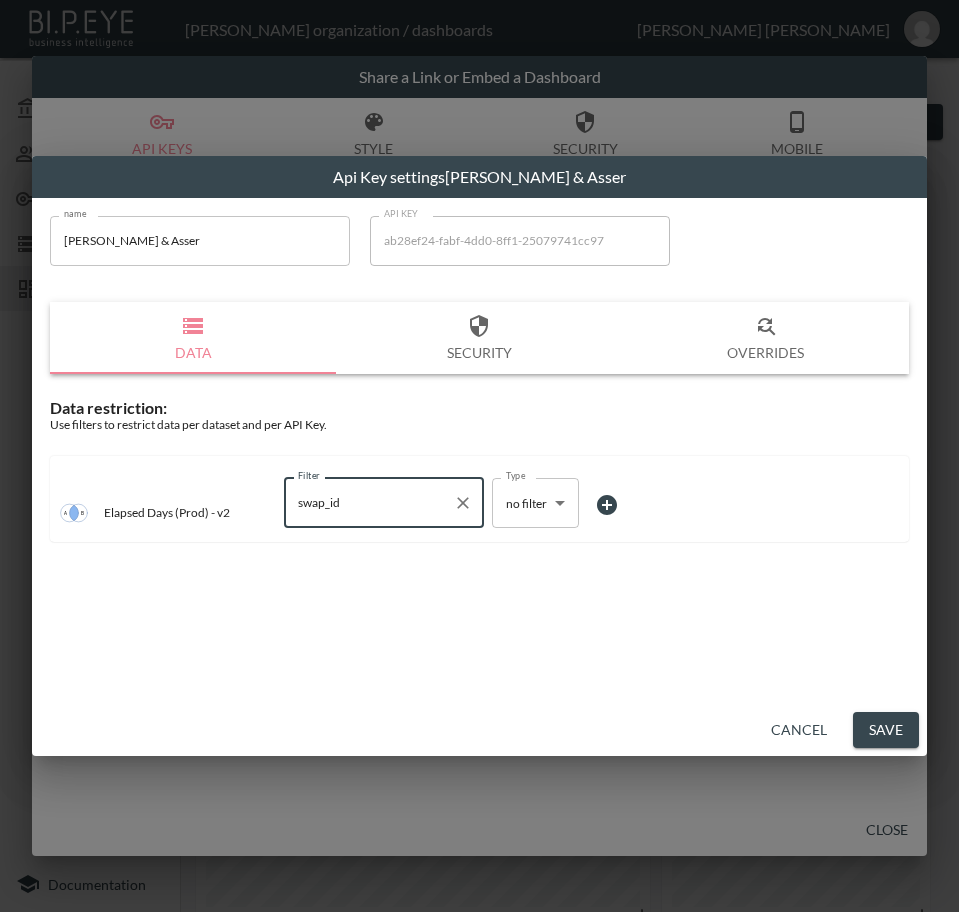 type on "swap_id" 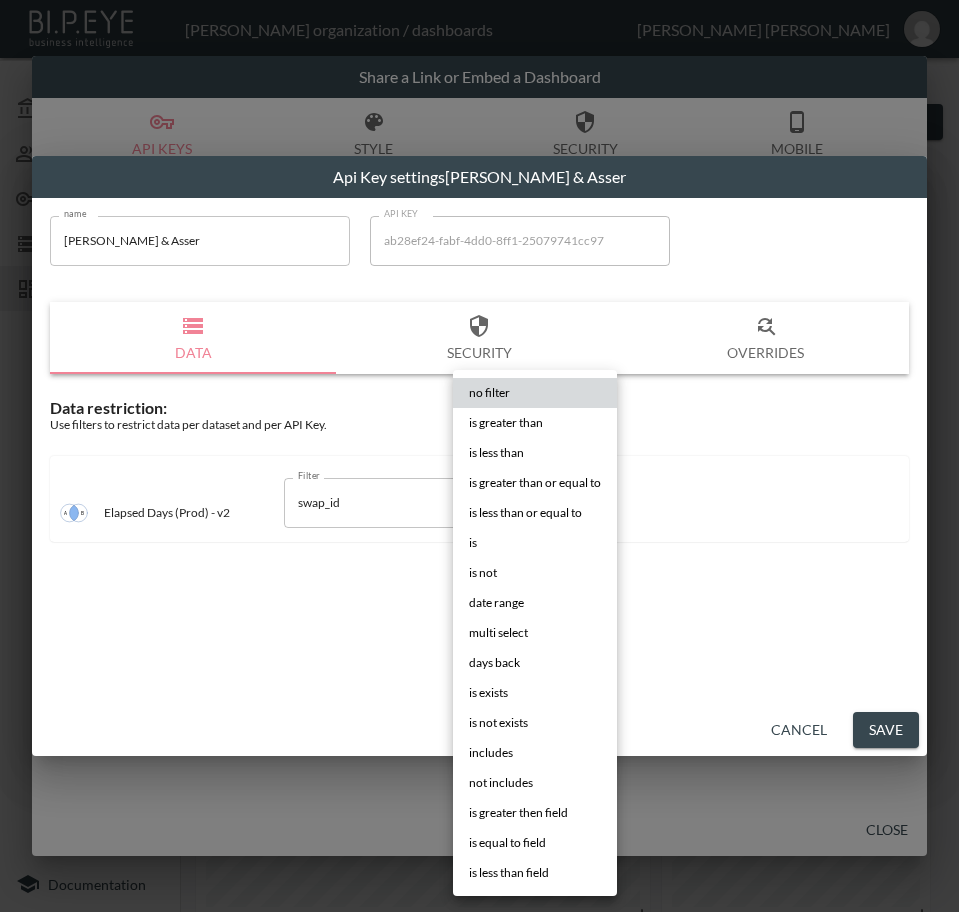 click on "BI.P.EYE, Interactive Analytics Dashboards - app [PERSON_NAME] organization / dashboards [PERSON_NAME] My Account Members Credentials Datasets Dashboards Documentation V2 - (Prod) - Elapsed days  0 2 Previous period Chart Share return_created_at   DATE RANGE [DATE]       swap_id   IS ZTM7d9UMGZPBBsI1sBrO     0 Average Elapsed Days Purchase To Return   0 Average Elapsed Days Return To Delivery Shipping Carrier Statuses Return Status Breakdown By Return Date Shipping Status Breakdown By Return Date  Returns Over Time 0 480 -100% [DATE] - [DATE]   0 Average Elapsed Days from Delivery to Closed   No comparison   Previous period   Previous year Share a Link or Embed a Dashboard API Keys Style Security Mobile  Close Api Key settings  [PERSON_NAME] & Asser name [PERSON_NAME] & Asser name API KEY ab28ef24-fabf-4dd0-8ff1-25079741cc97 API KEY Data Security Overrides Data restriction:  Use filters to restrict data per dataset and per API Key.   Elapsed Days (Prod) - v2 Filter swap_id Filter Type no filter Type is" at bounding box center [479, 456] 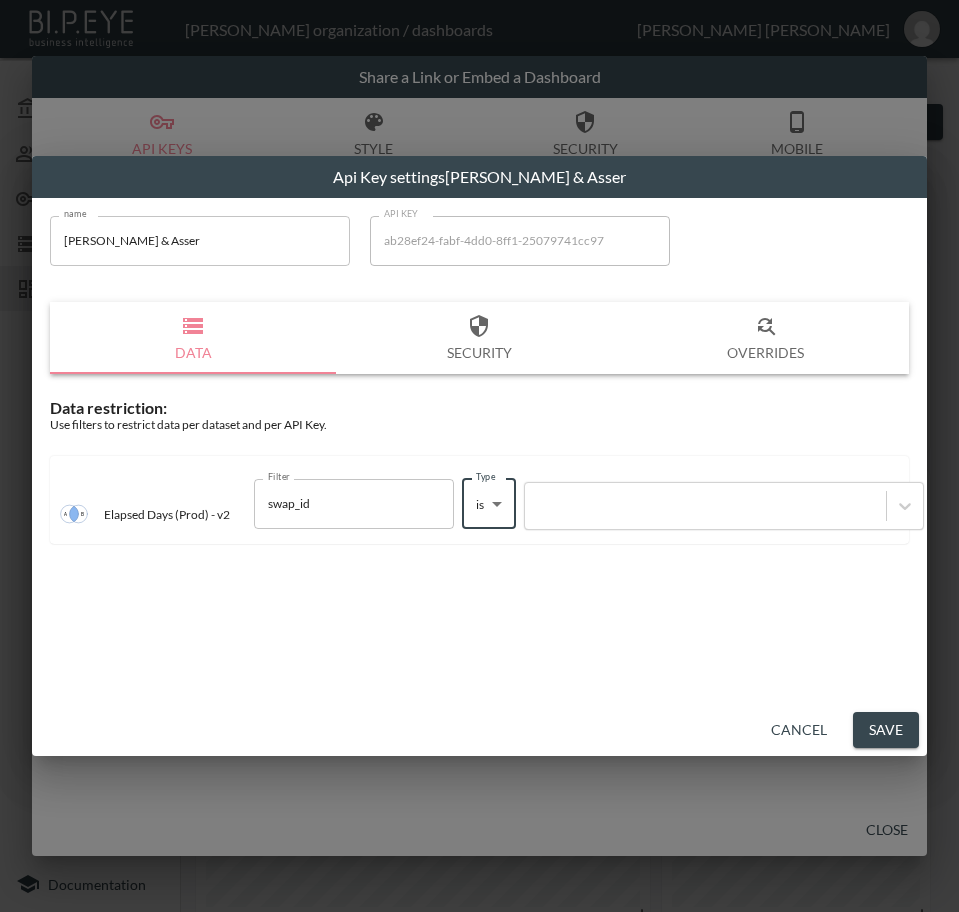 click at bounding box center (724, 506) 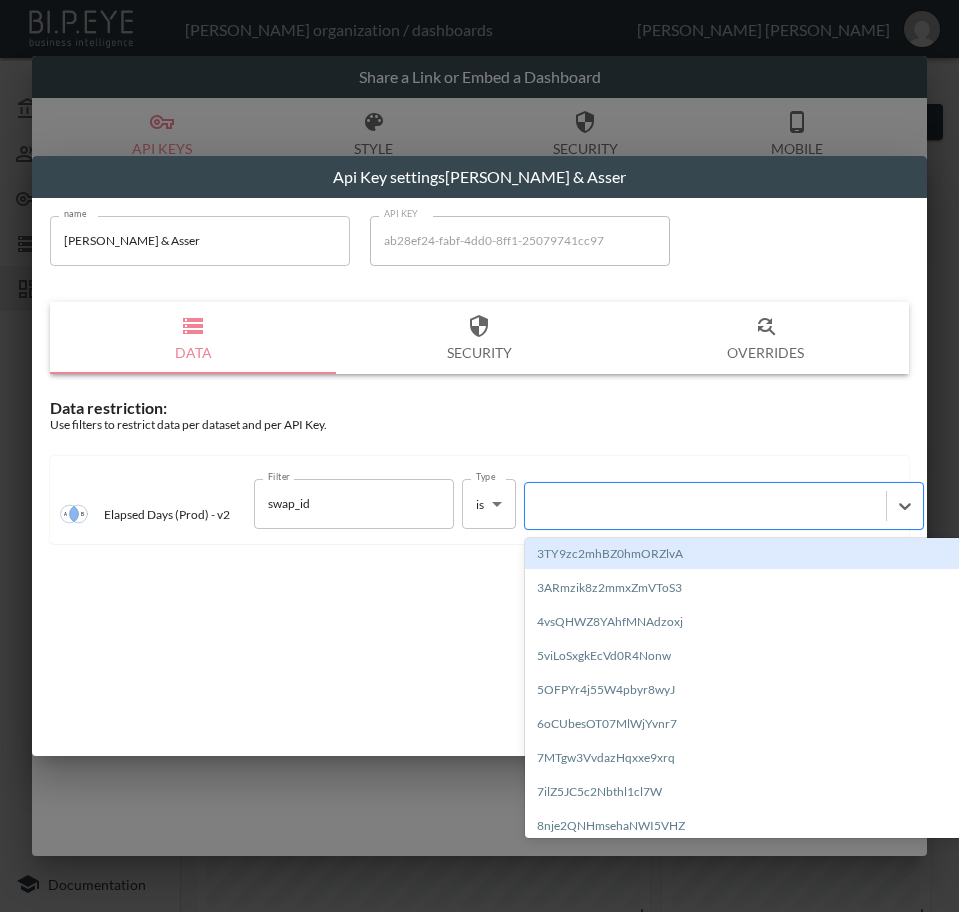paste on "y2Nepgtx2GCsxibFSvKP" 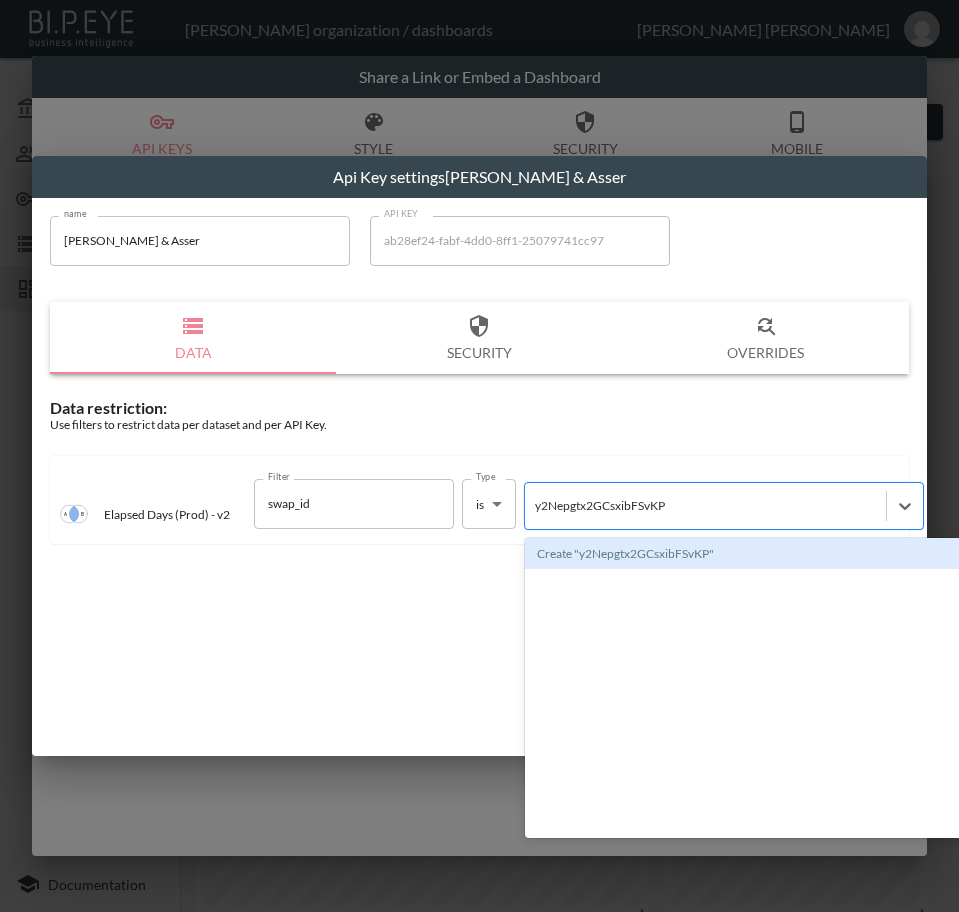 type 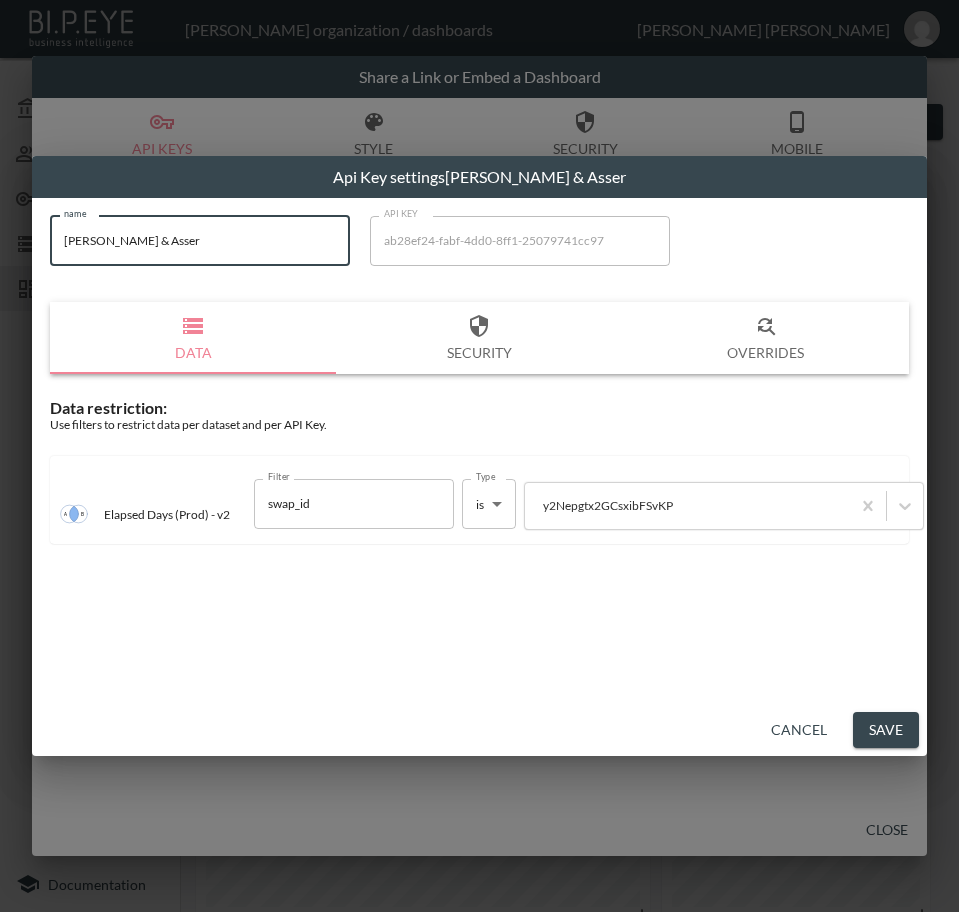 drag, startPoint x: 161, startPoint y: 243, endPoint x: 3, endPoint y: 254, distance: 158.38245 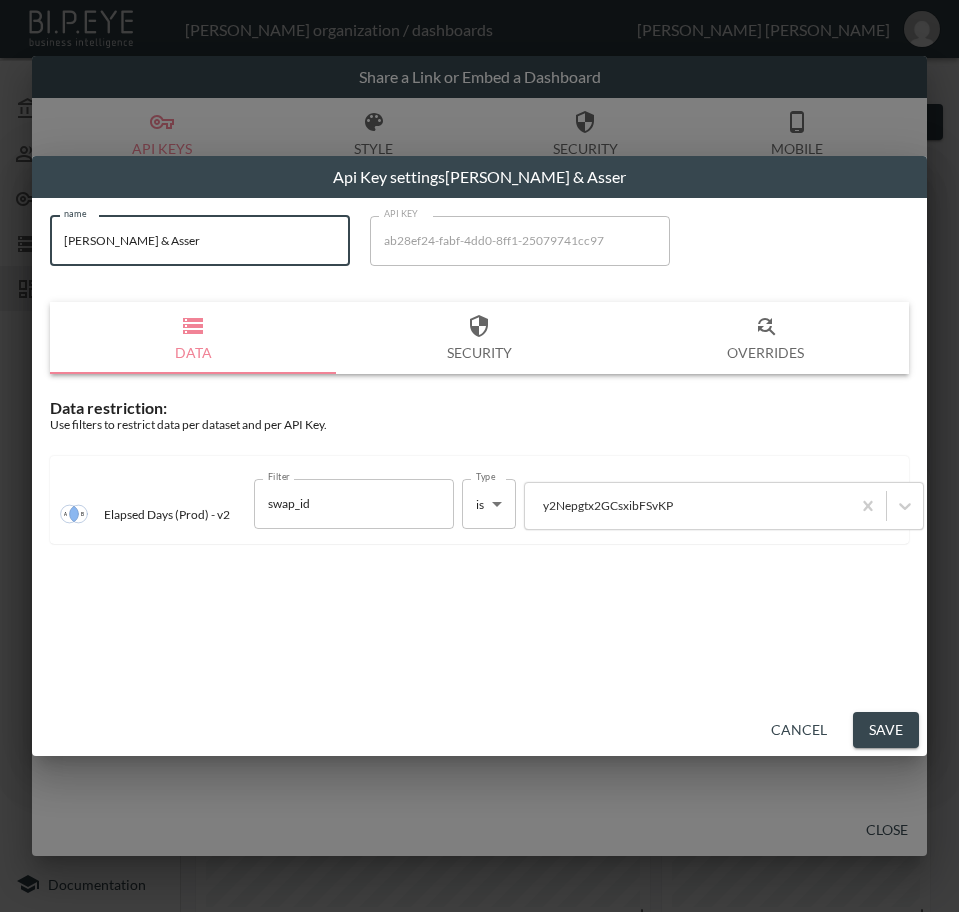 click on "Save" at bounding box center [886, 730] 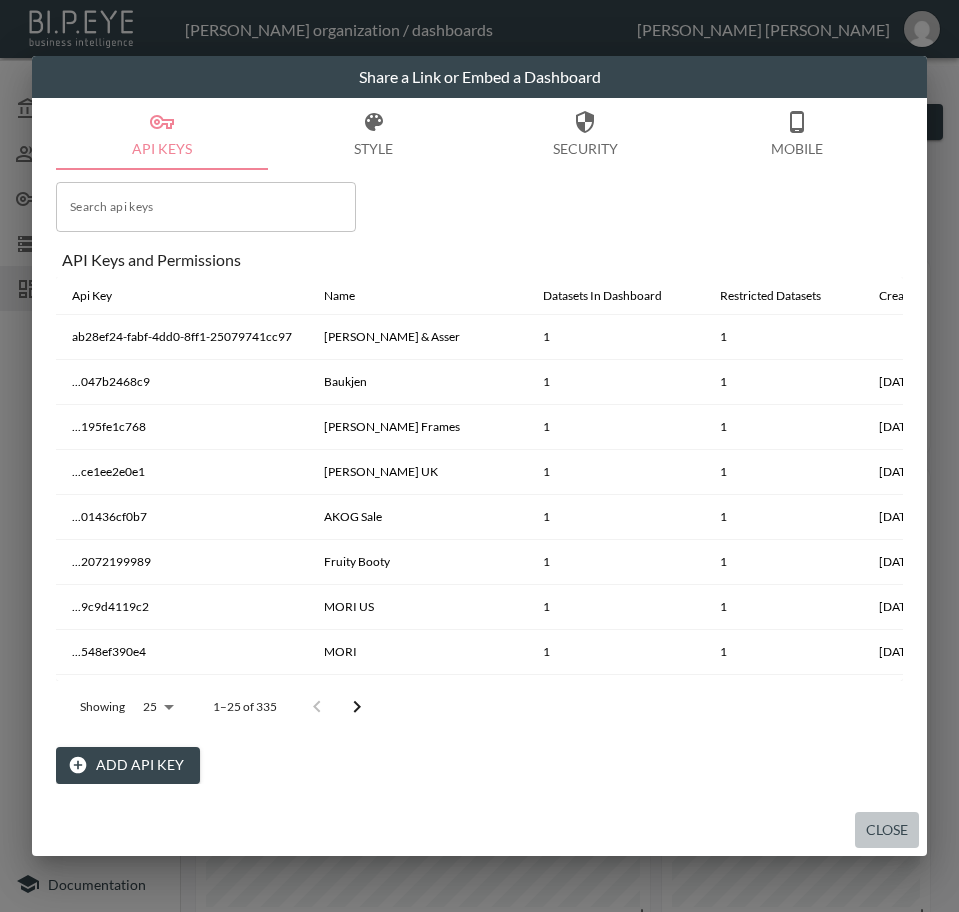 click on "Close" at bounding box center [887, 830] 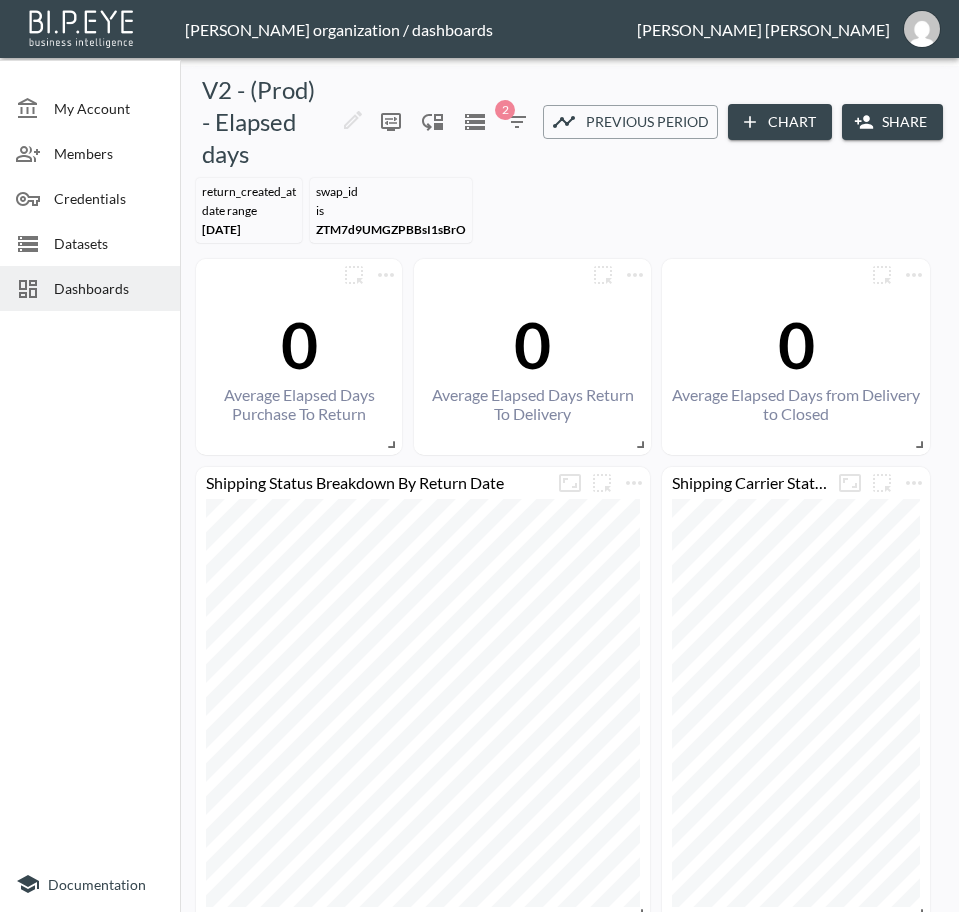 click at bounding box center [35, 289] 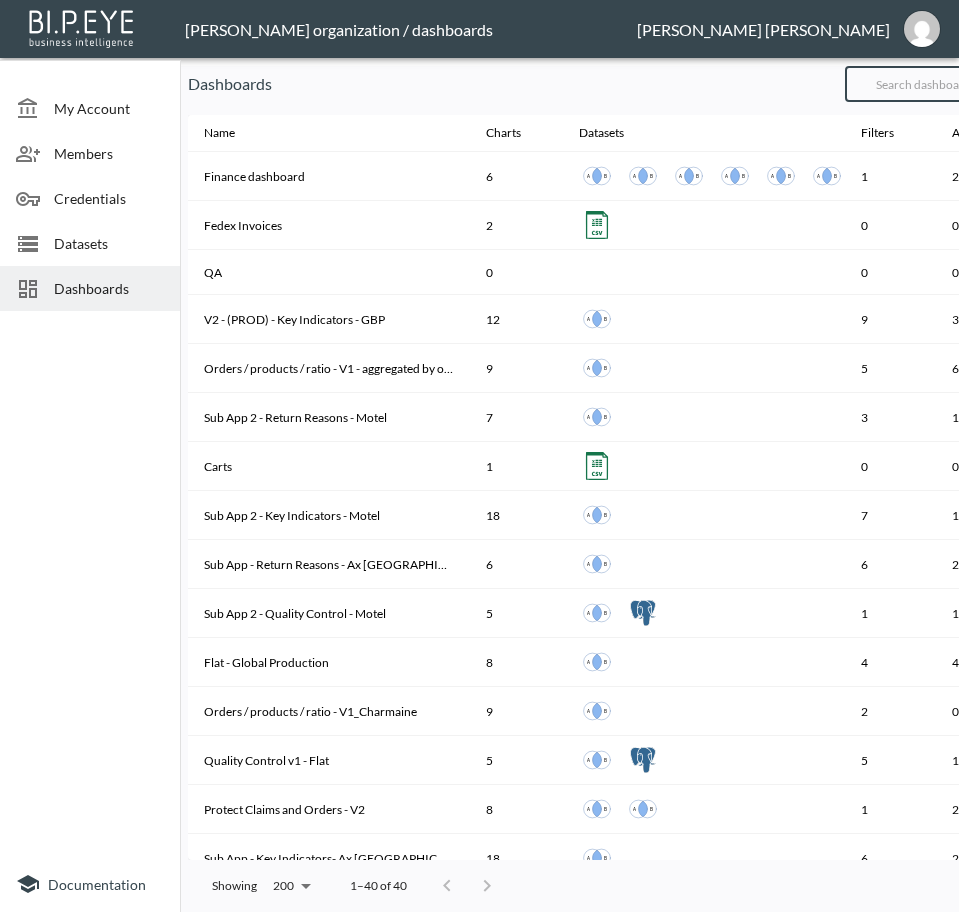 click at bounding box center [926, 84] 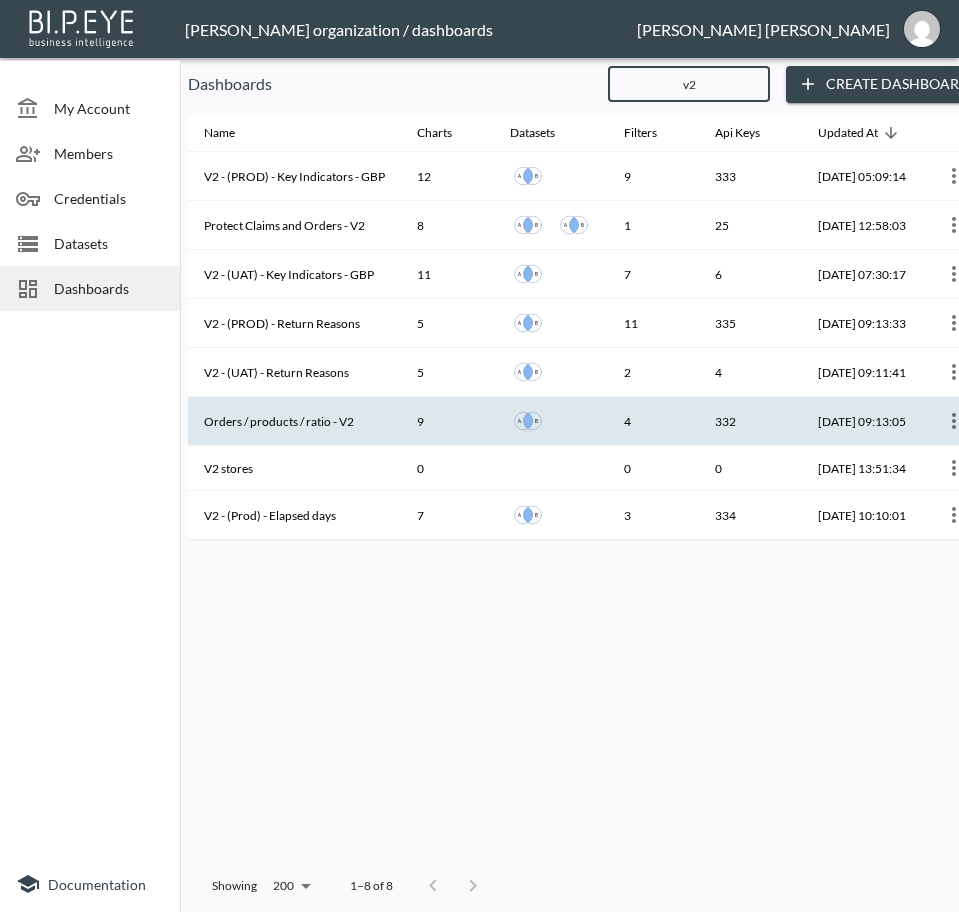 type on "v2" 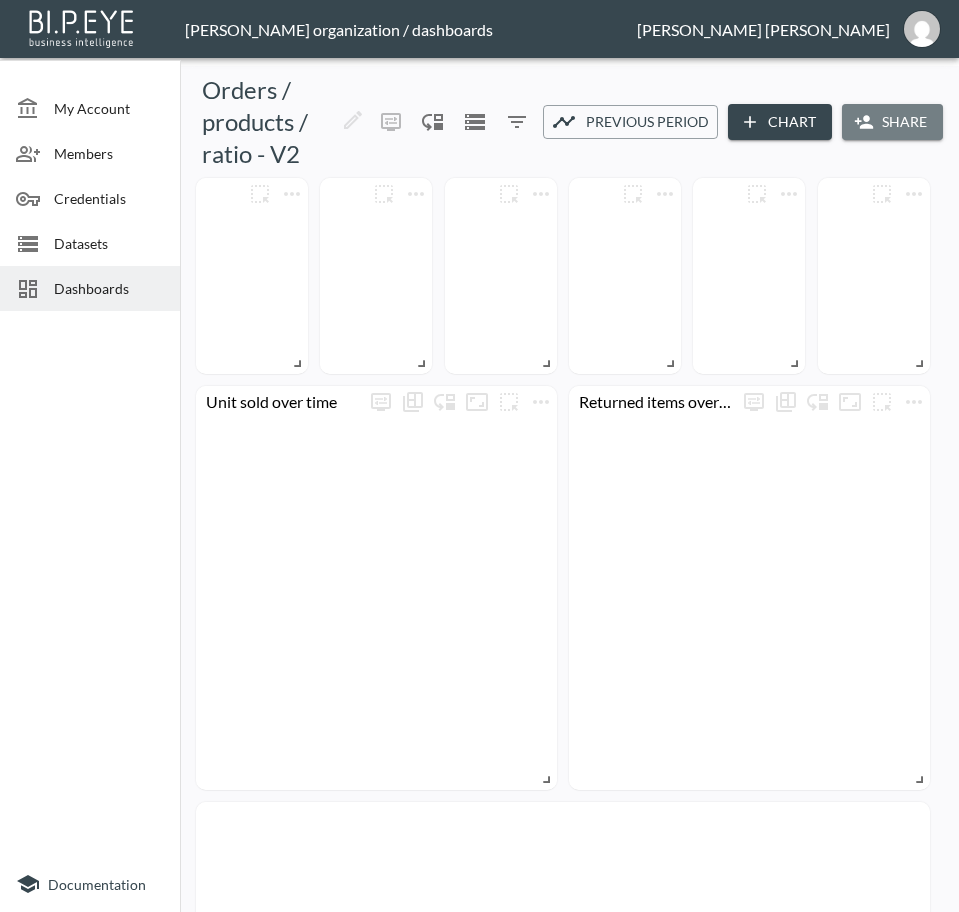 click on "Share" at bounding box center [892, 122] 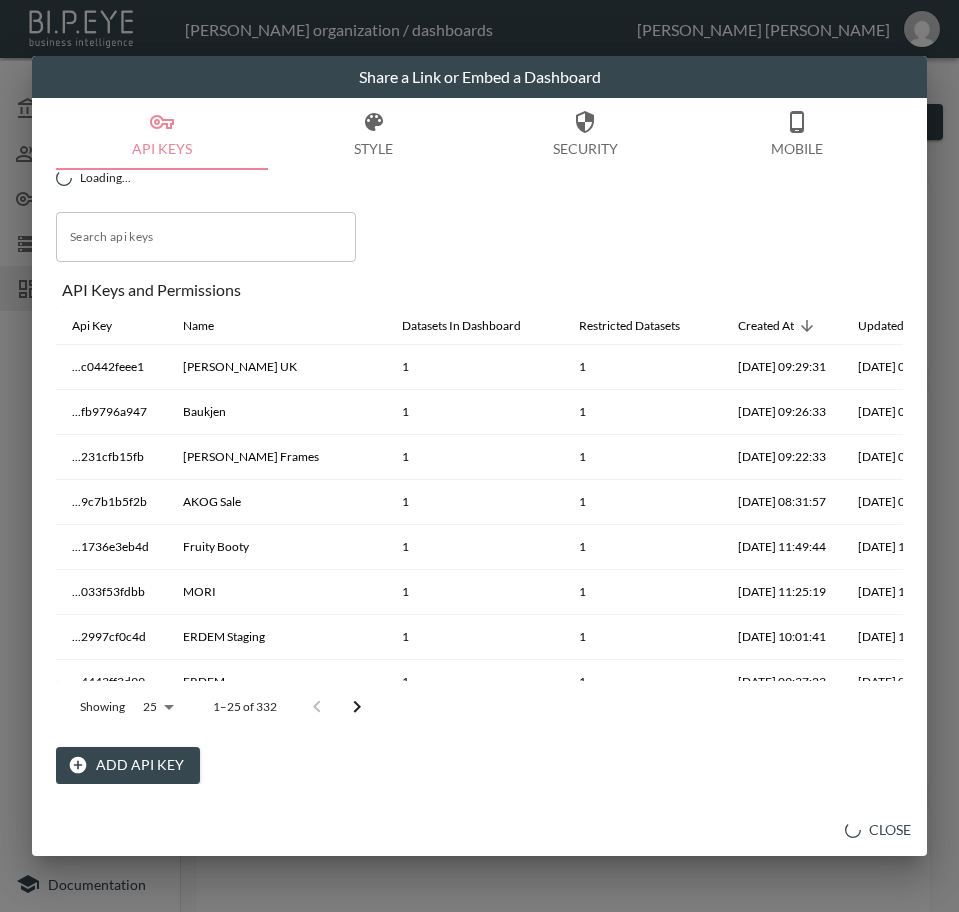 drag, startPoint x: 135, startPoint y: 763, endPoint x: 116, endPoint y: 778, distance: 24.207438 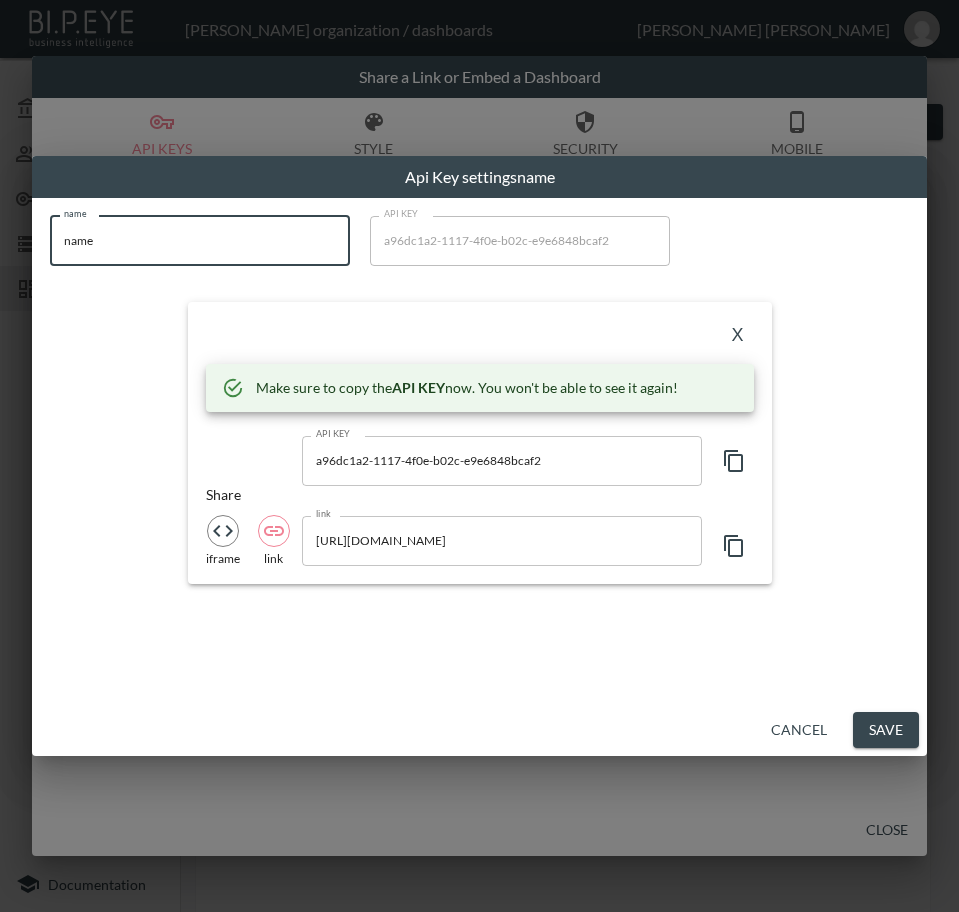 drag, startPoint x: 269, startPoint y: 243, endPoint x: -1, endPoint y: 277, distance: 272.13232 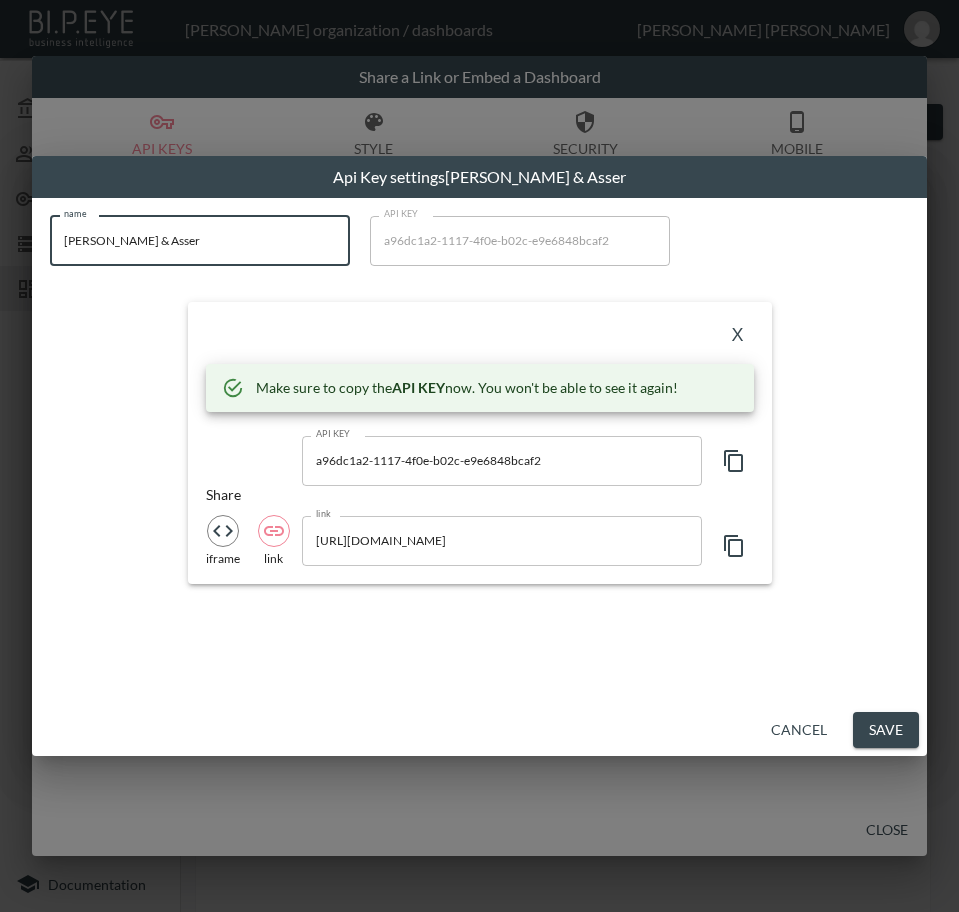 type on "[PERSON_NAME] & Asser" 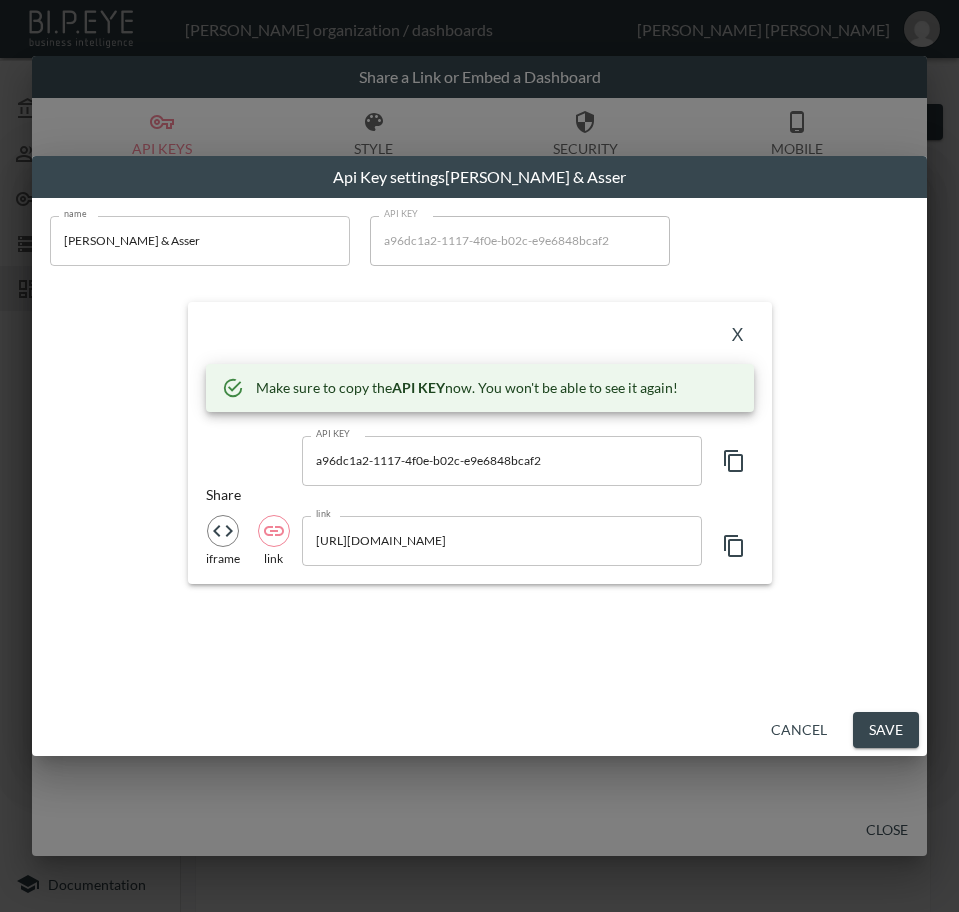 click on "X" at bounding box center [738, 336] 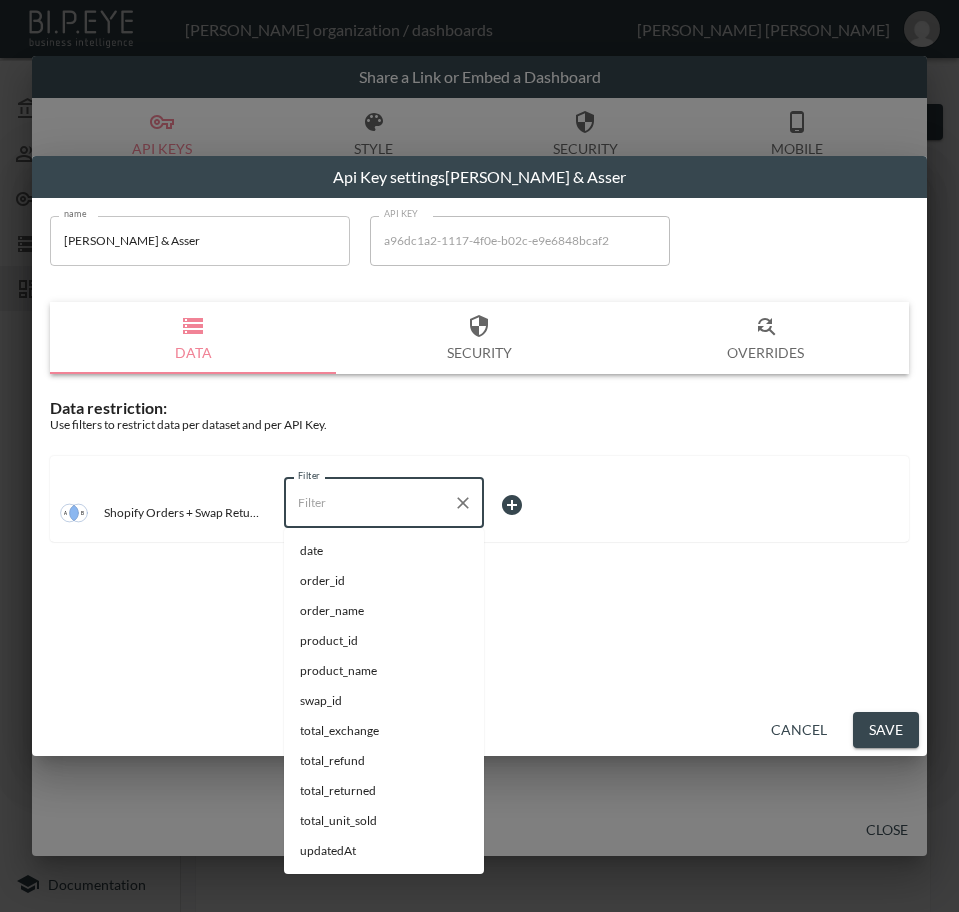 click on "Filter" at bounding box center [369, 503] 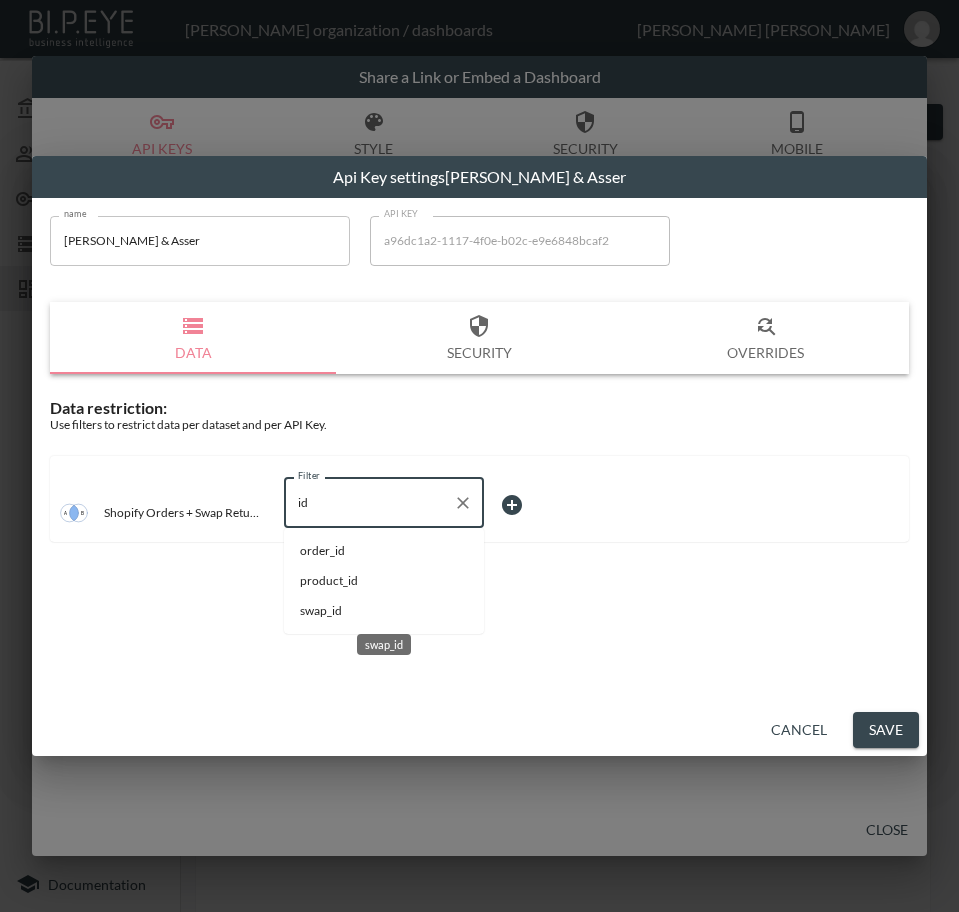 click on "swap_id" at bounding box center (384, 611) 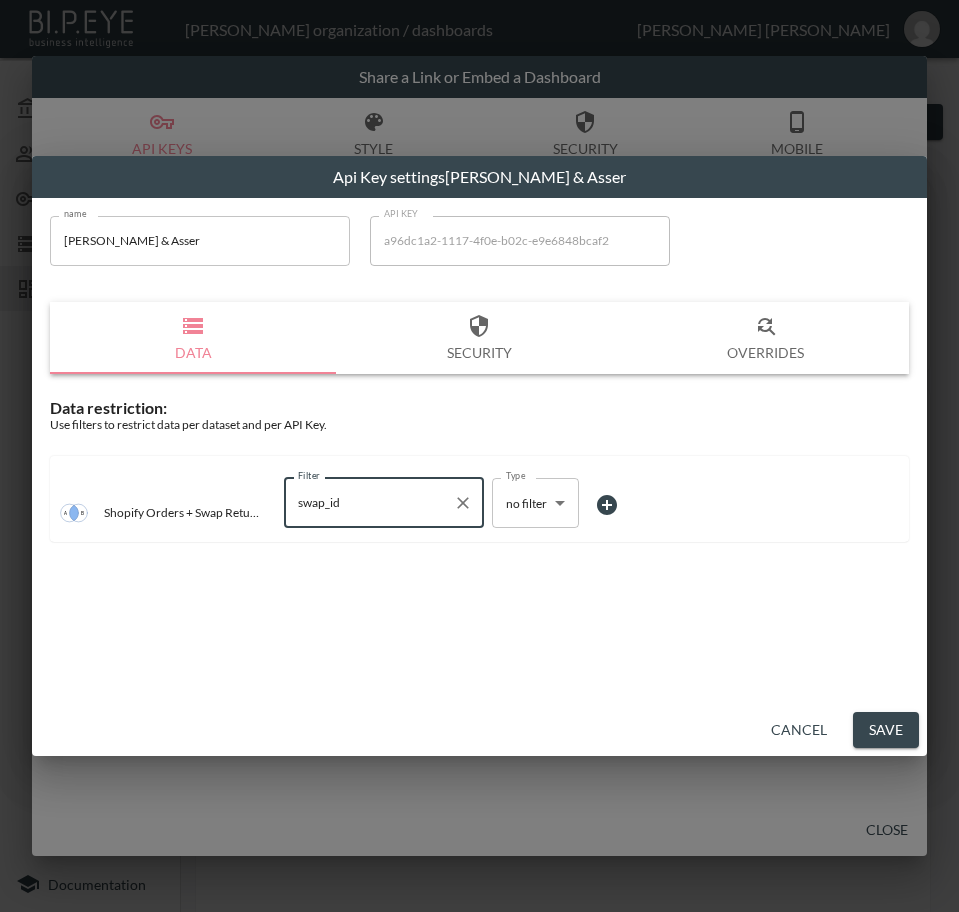 type on "swap_id" 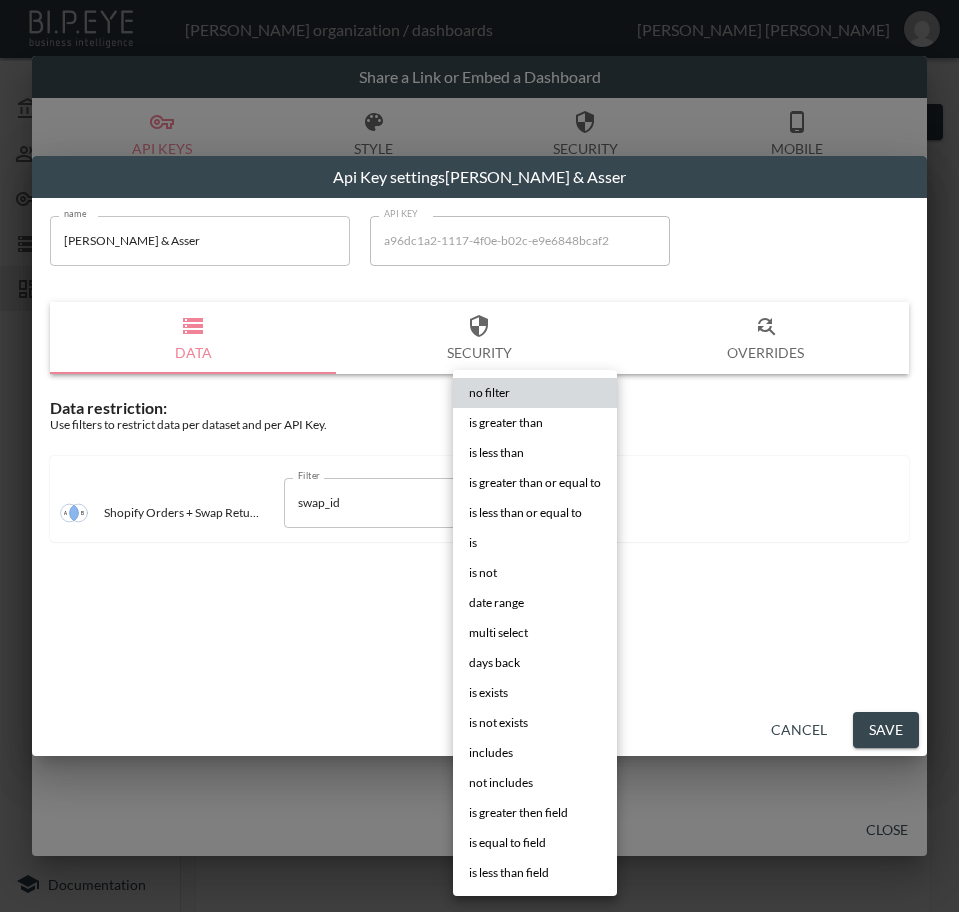 click on "is" at bounding box center [535, 543] 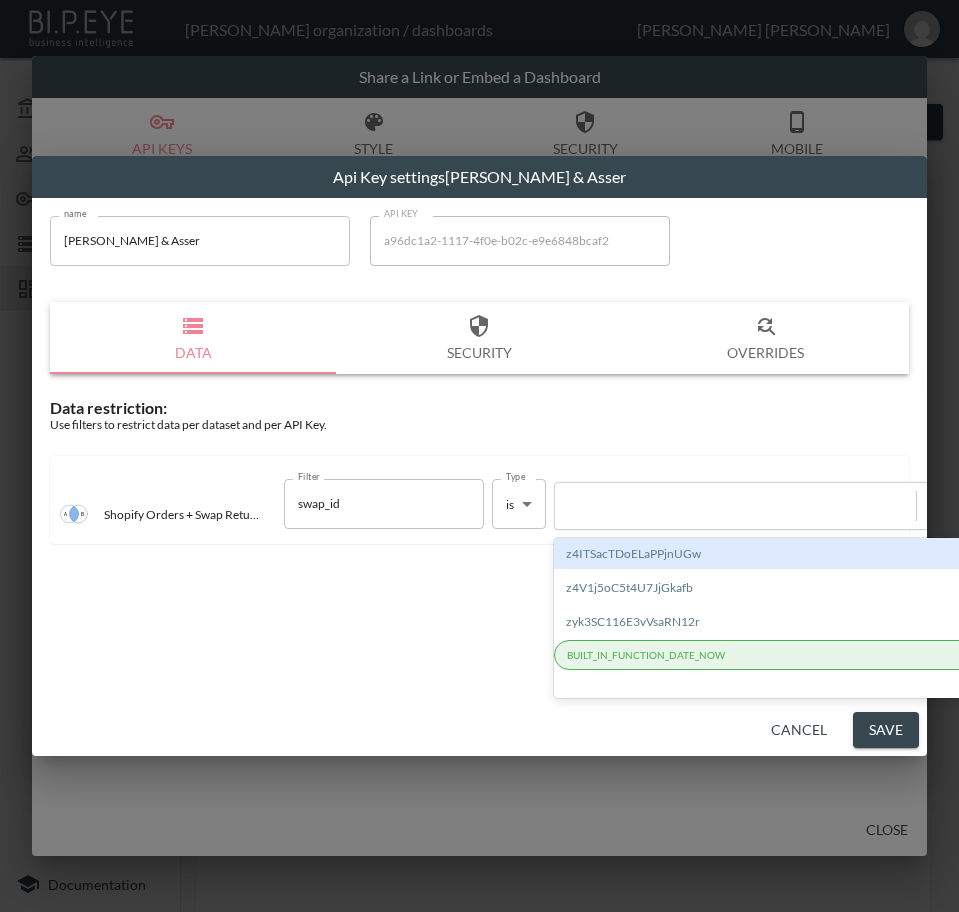 click at bounding box center (735, 505) 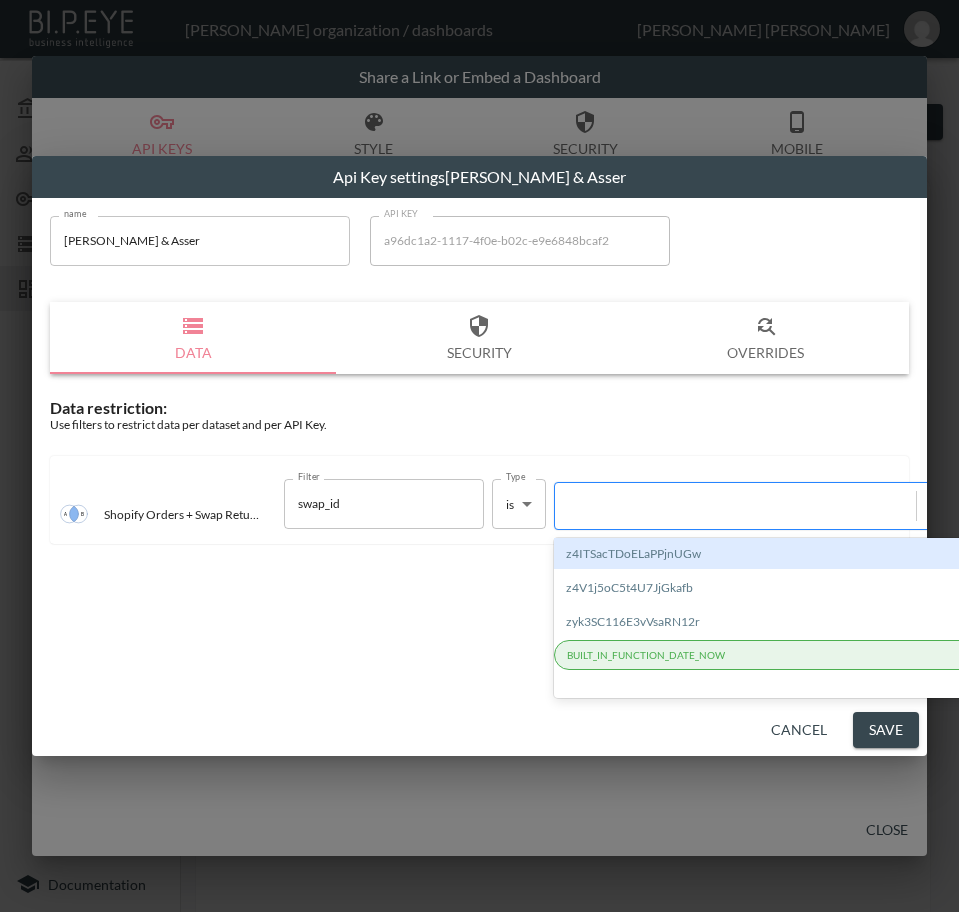 paste on "y2Nepgtx2GCsxibFSvKP" 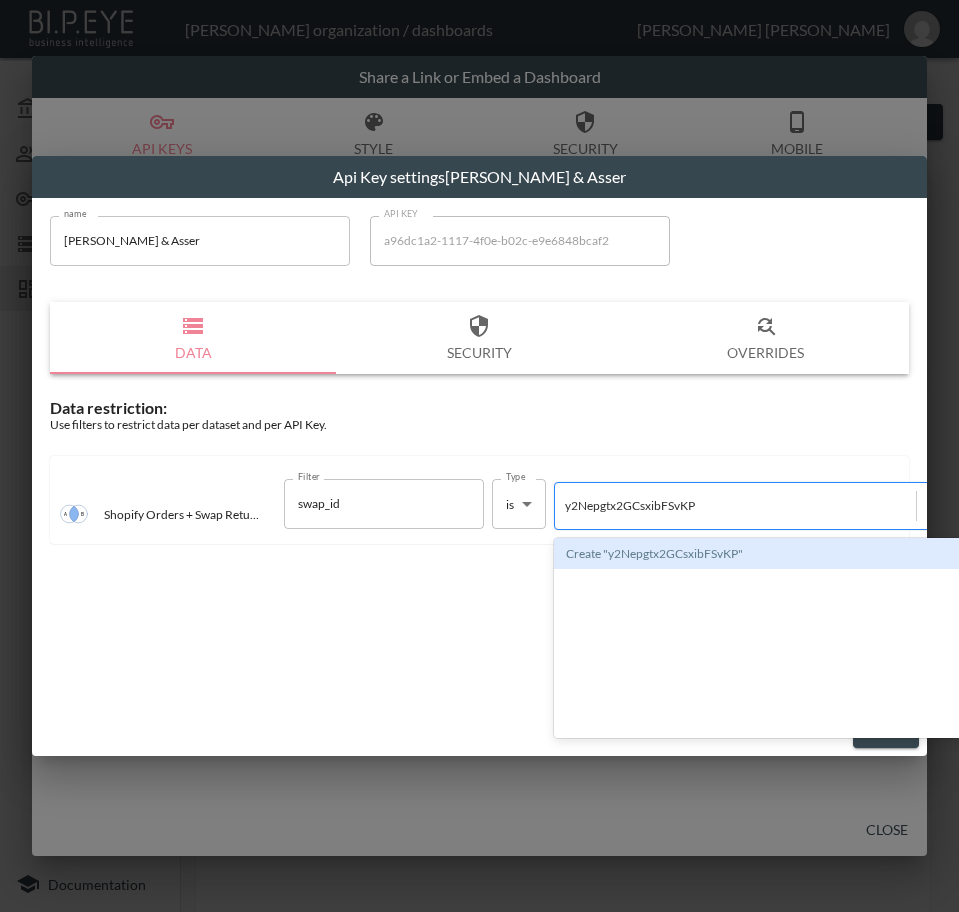 type 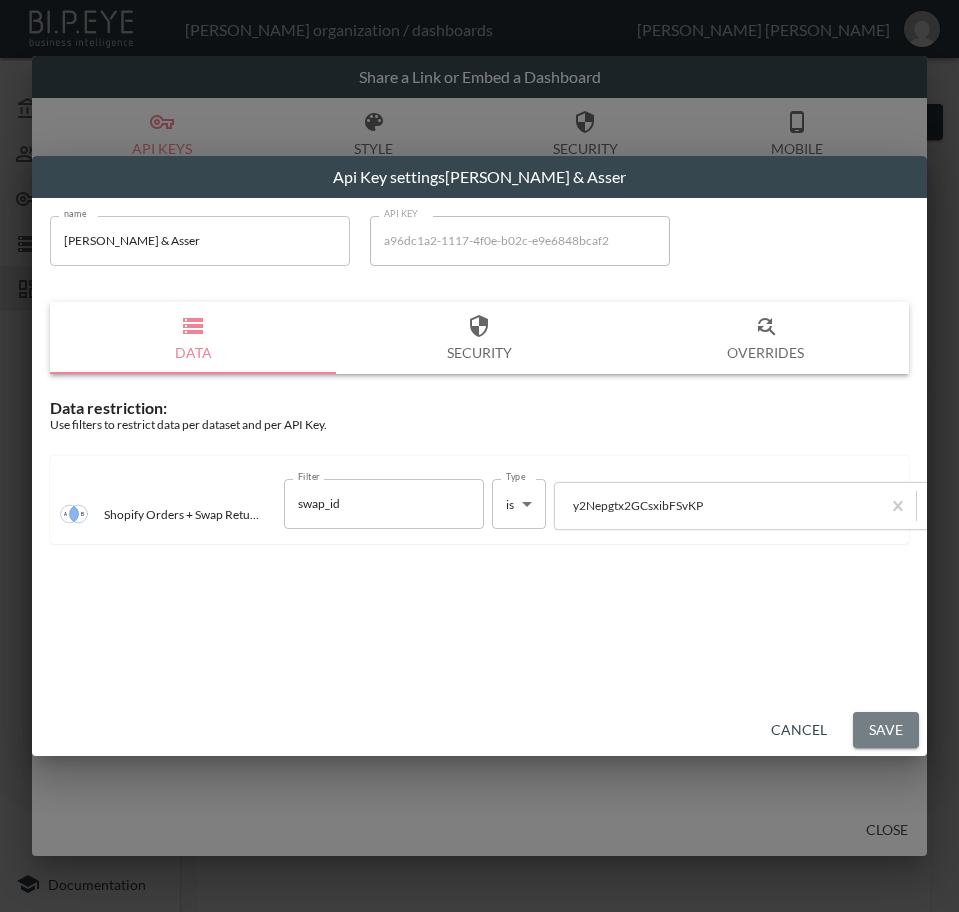 click on "Save" at bounding box center (886, 730) 